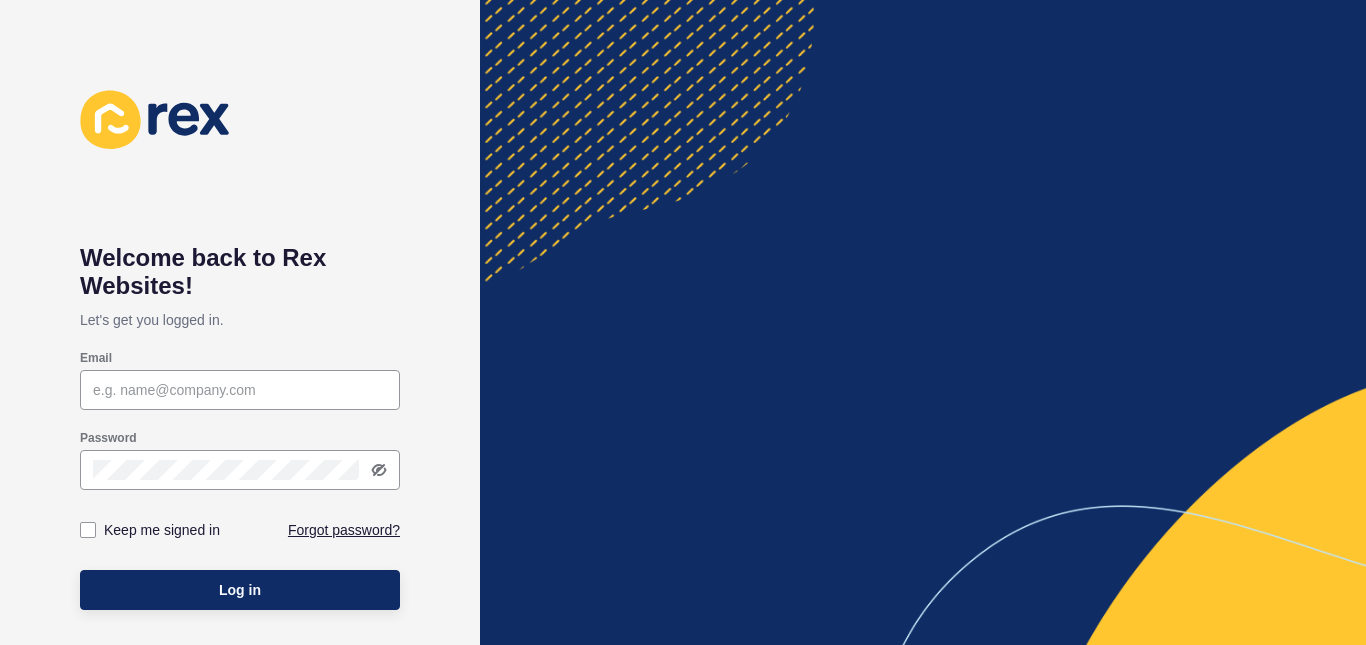 scroll, scrollTop: 0, scrollLeft: 0, axis: both 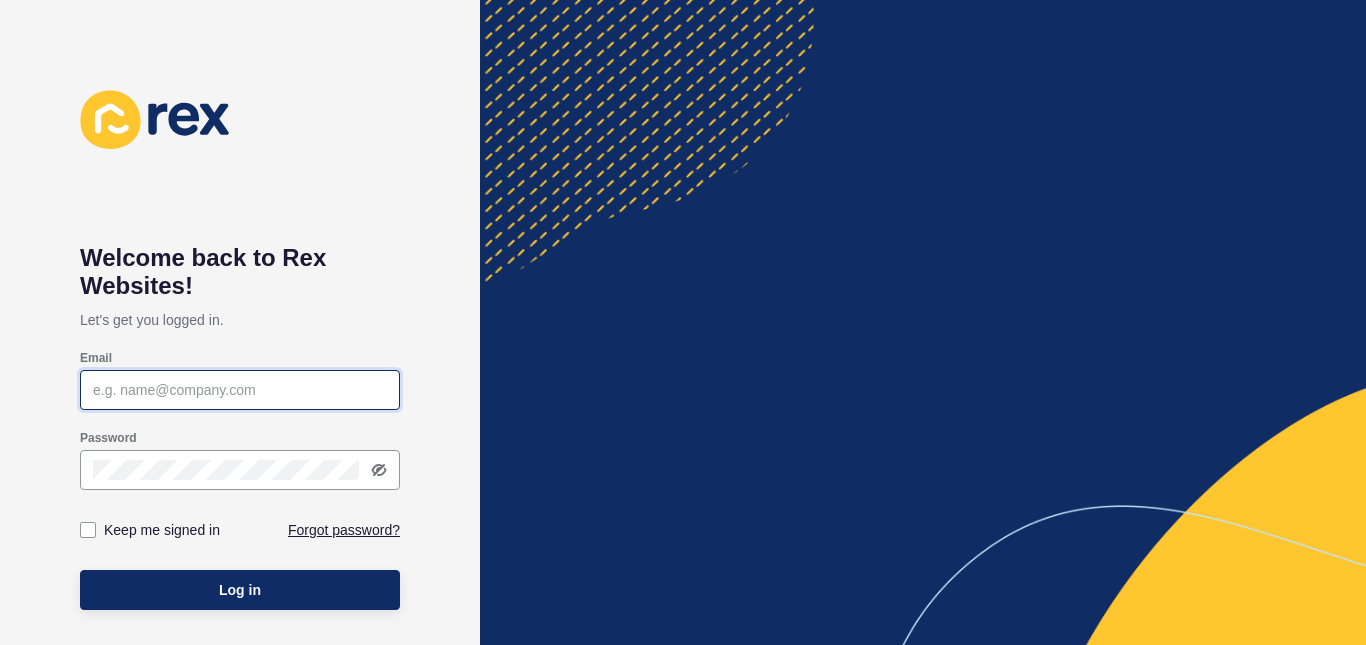 click on "Email" at bounding box center [240, 390] 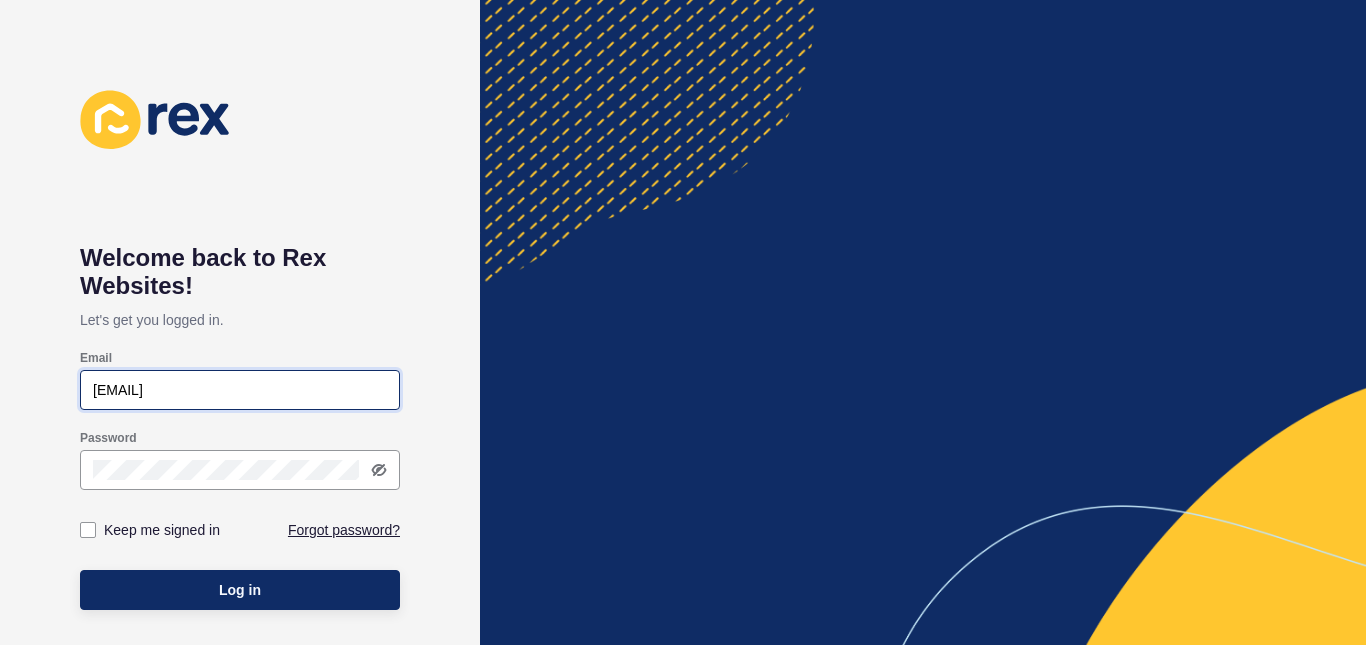 type on "[EMAIL]" 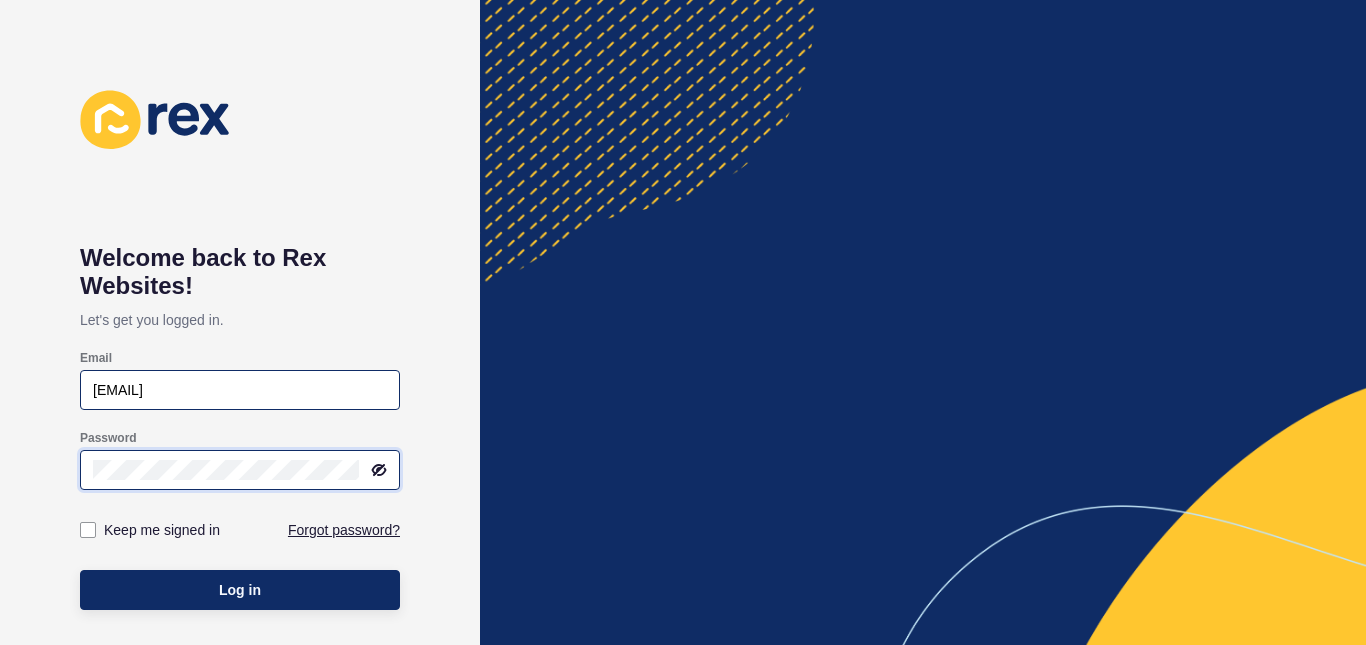 click on "Log in" at bounding box center (240, 590) 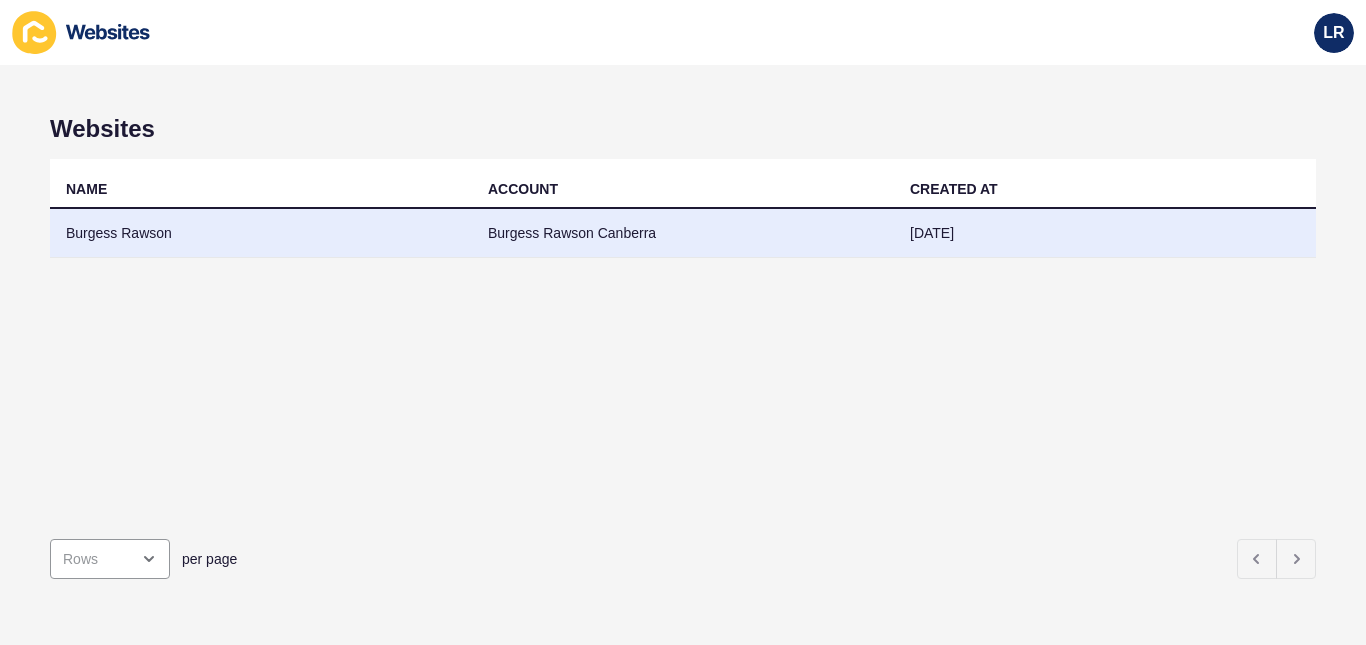 click on "[DATE]" at bounding box center (1105, 233) 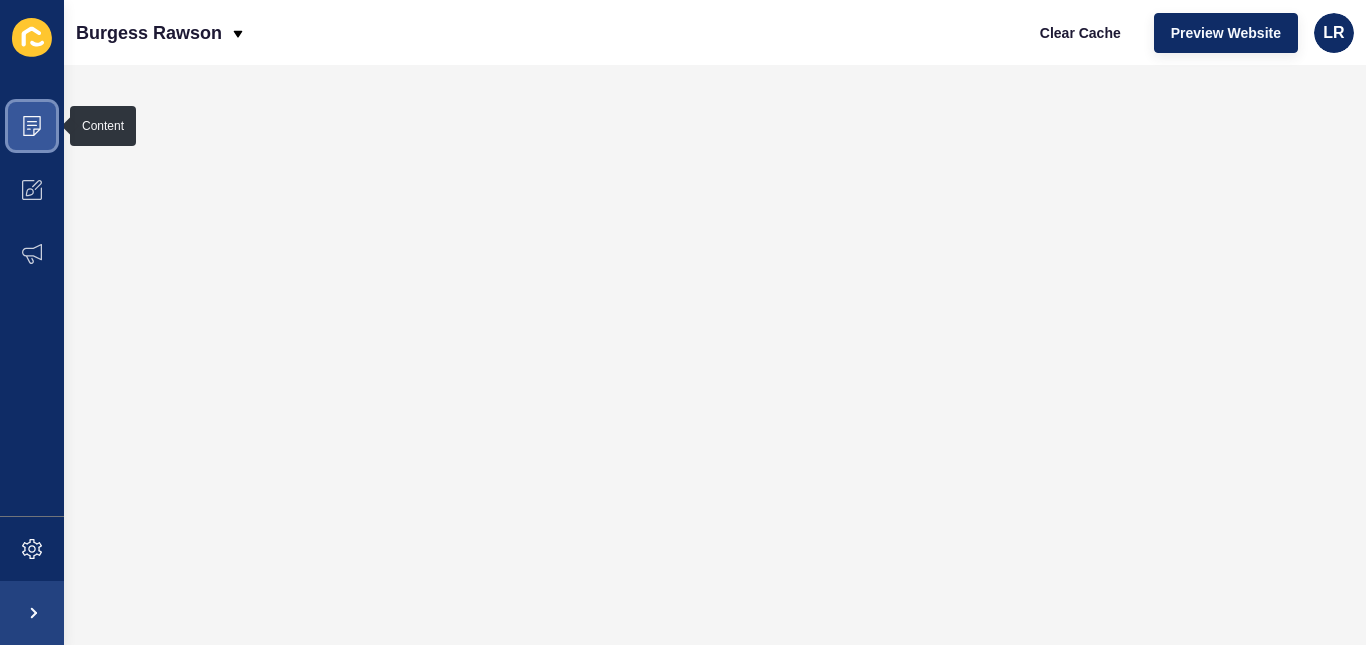 click at bounding box center (32, 126) 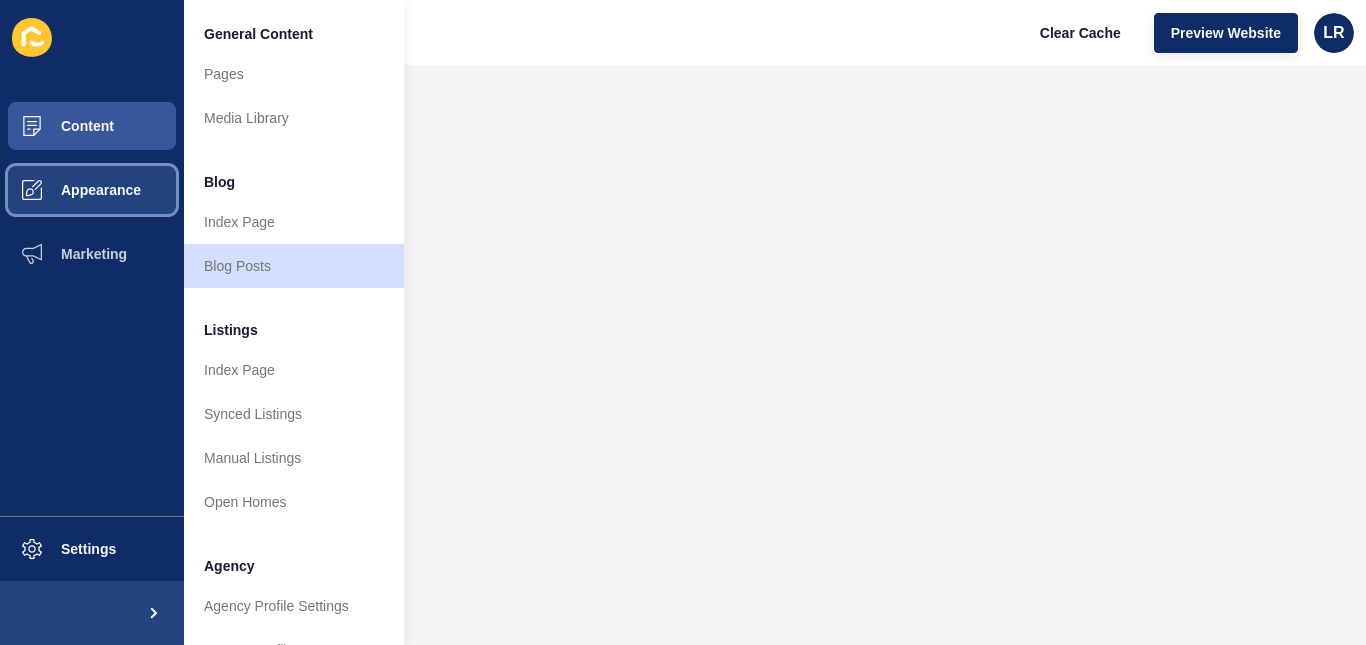 click on "Appearance" at bounding box center [92, 190] 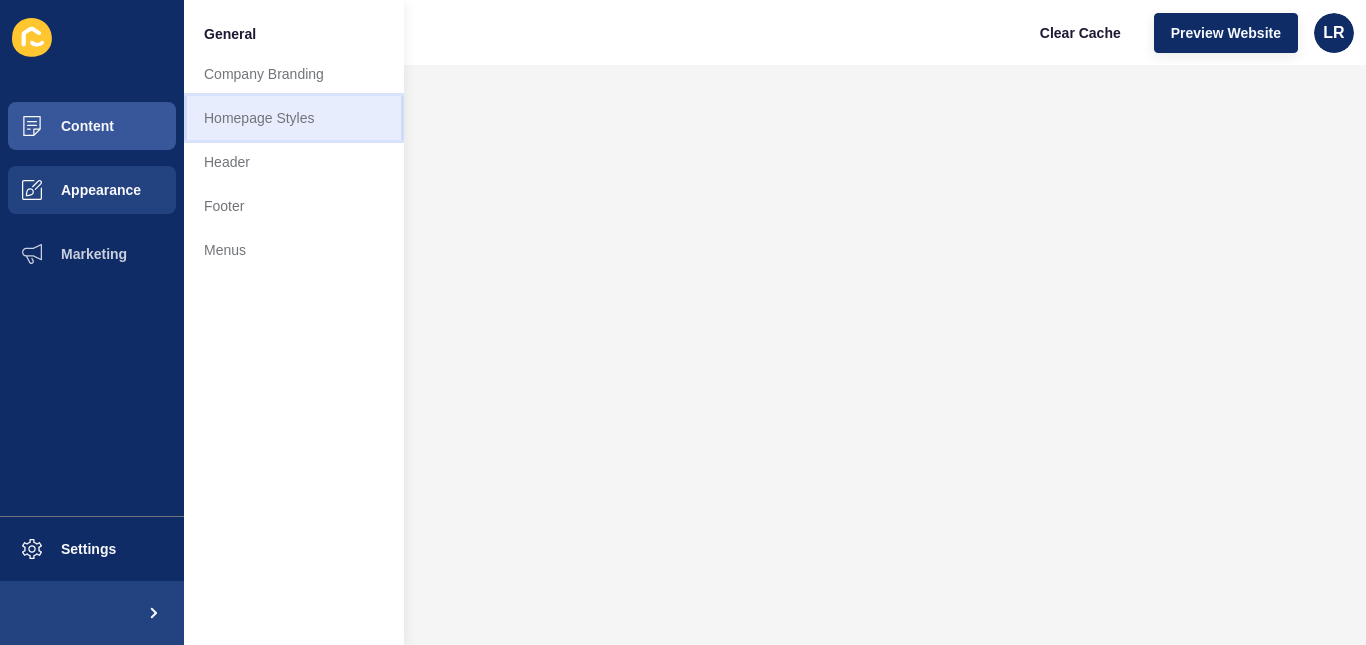 click on "Homepage Styles" at bounding box center (294, 118) 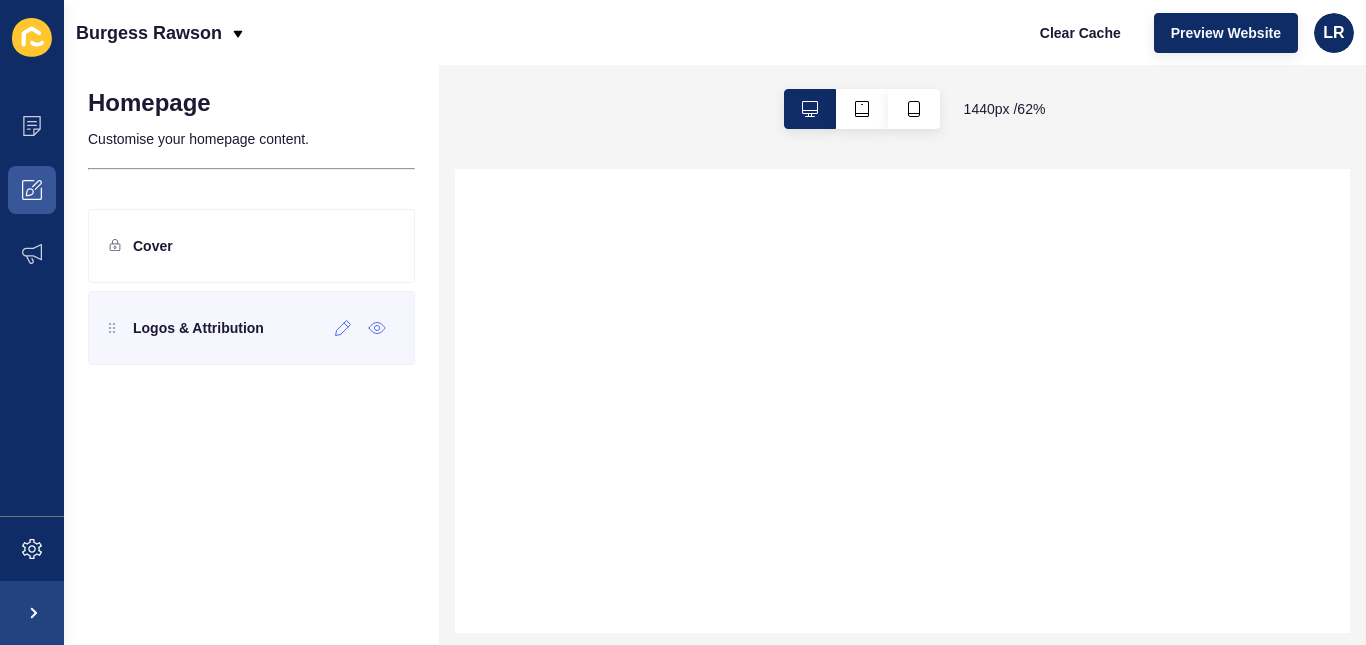 click on "Logos & Attribution" at bounding box center (198, 328) 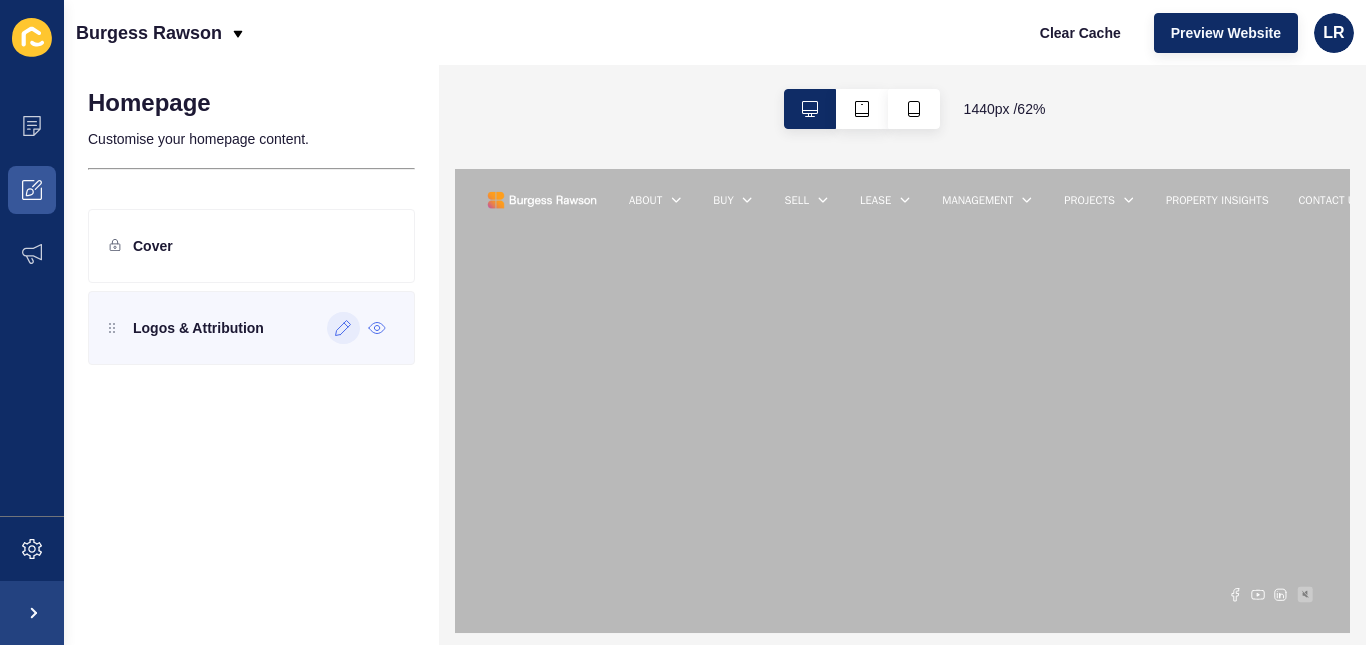 click at bounding box center [343, 328] 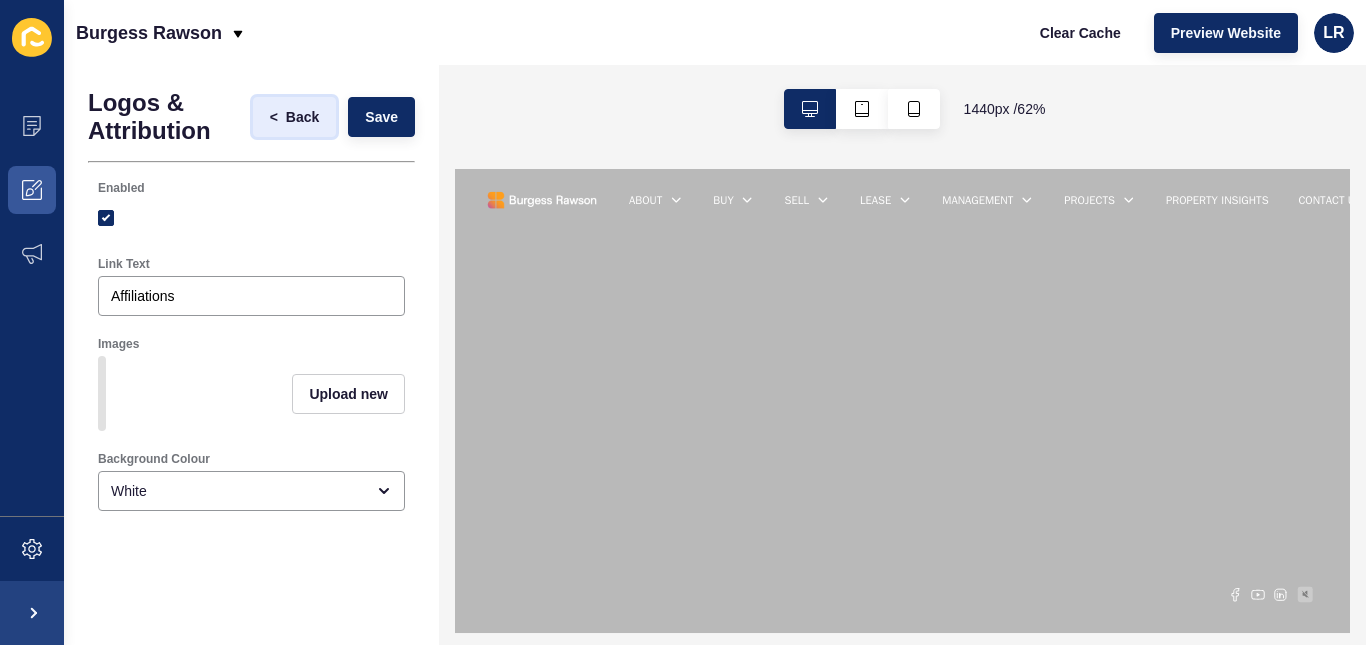 click on "Back" at bounding box center [302, 117] 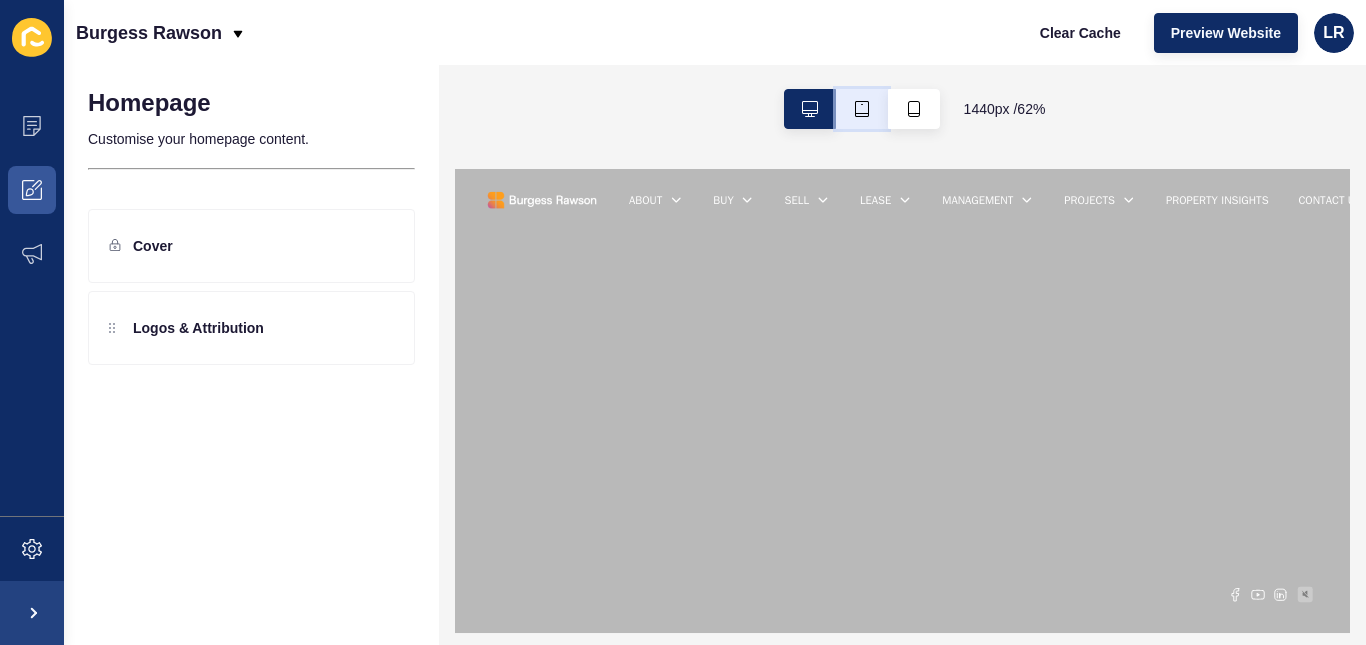 click at bounding box center [862, 109] 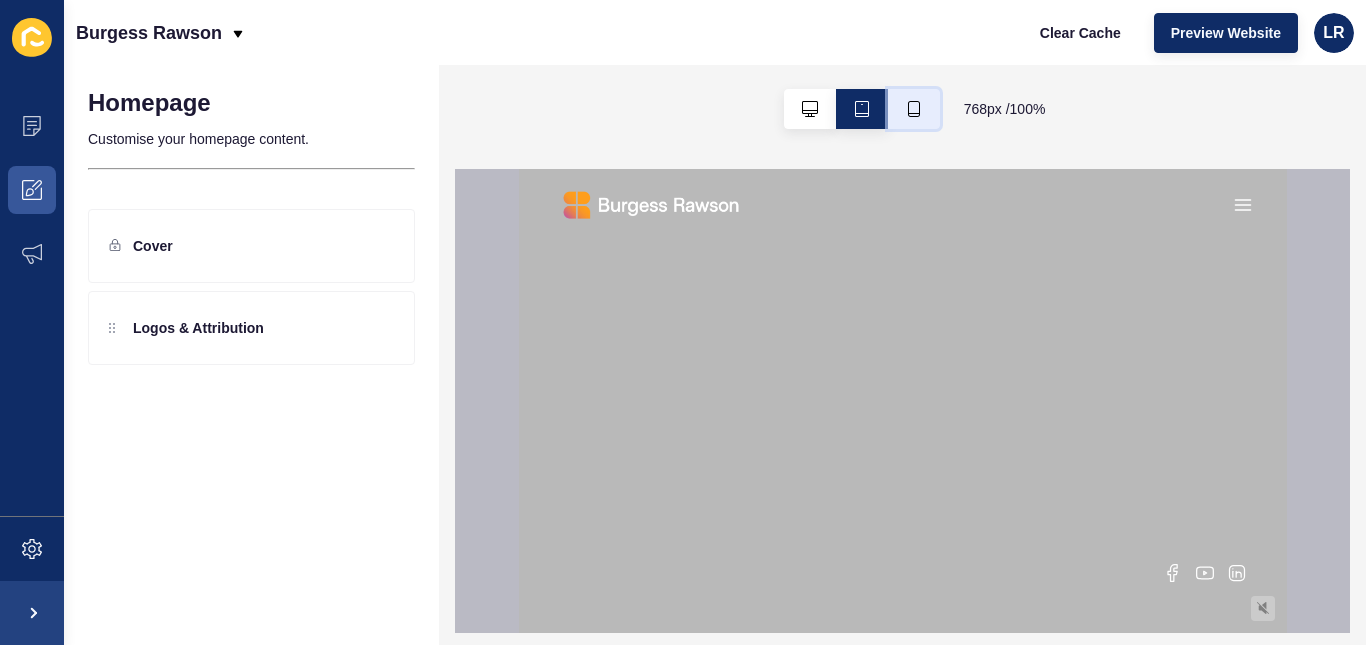 click at bounding box center (914, 109) 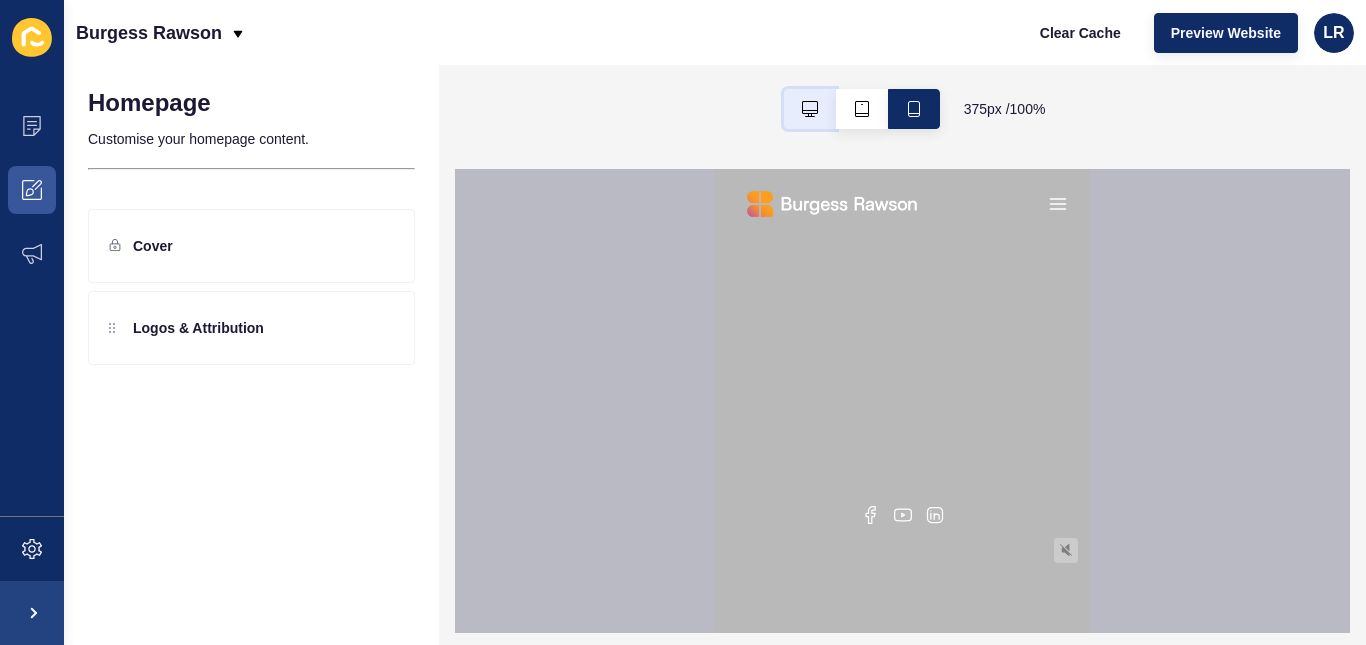 click at bounding box center [810, 109] 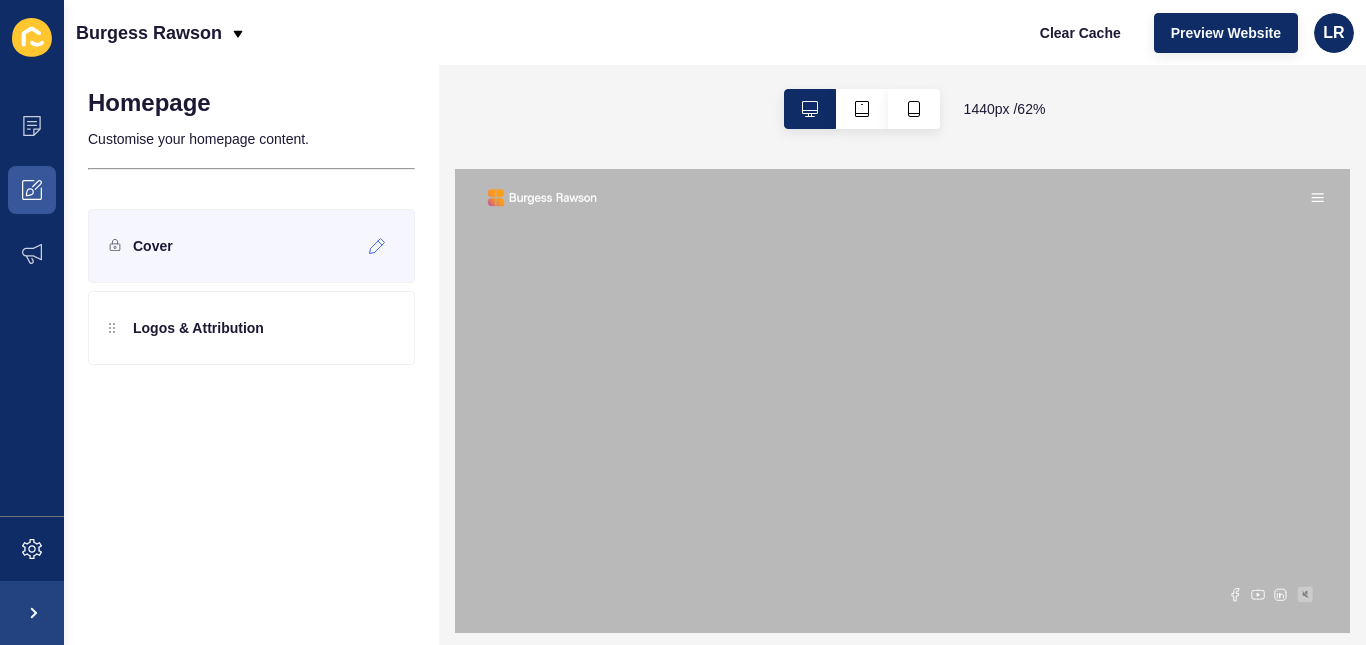 click on "Cover" at bounding box center (251, 246) 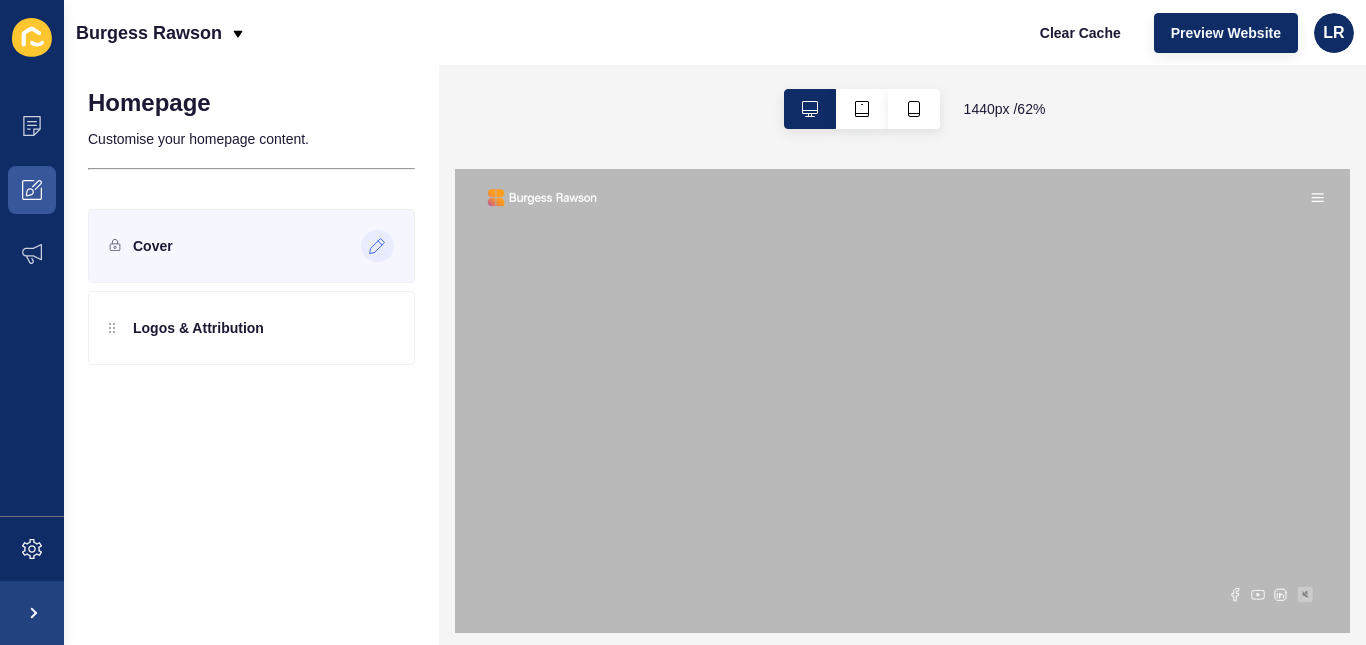 click at bounding box center (377, 246) 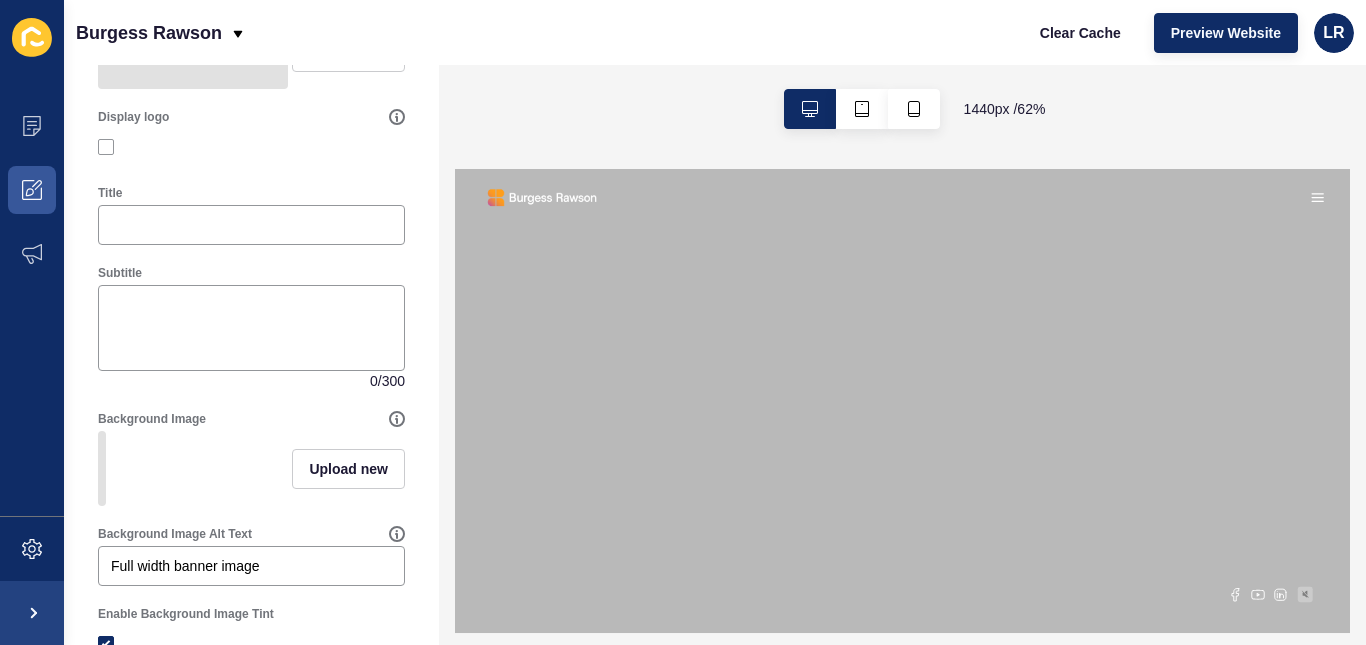 scroll, scrollTop: 273, scrollLeft: 0, axis: vertical 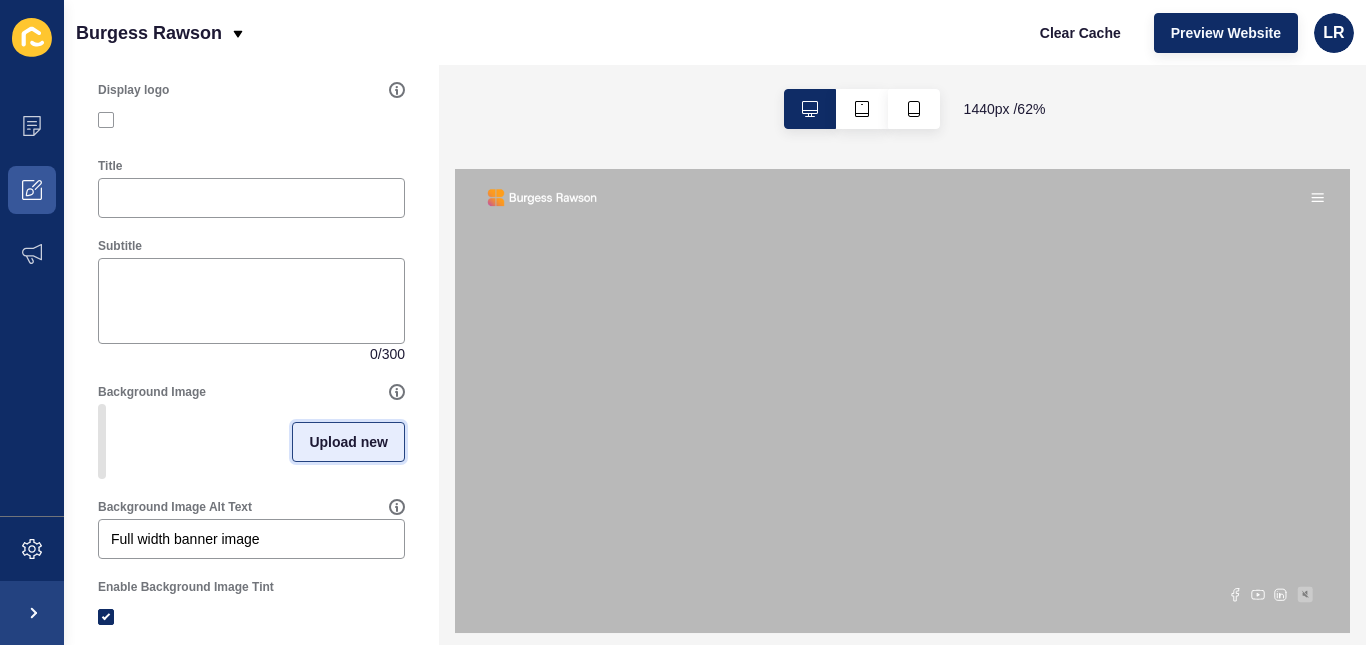 click on "Upload new" at bounding box center (348, 442) 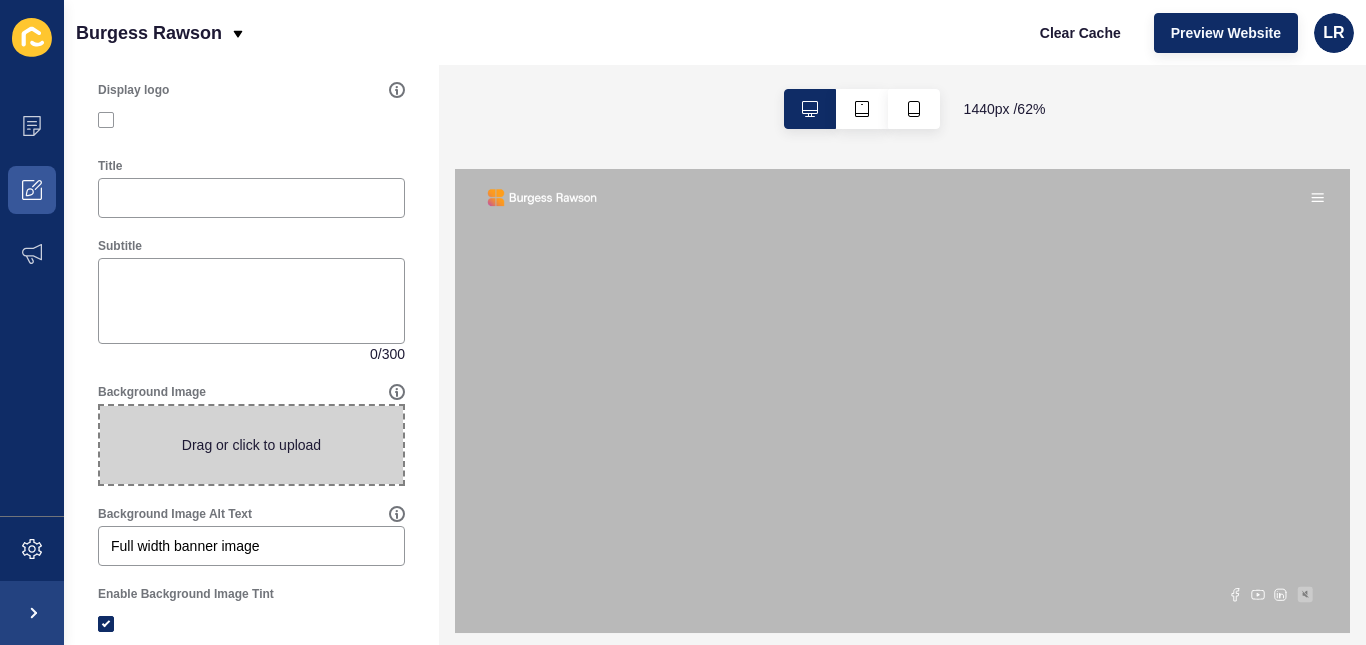 click at bounding box center (251, 445) 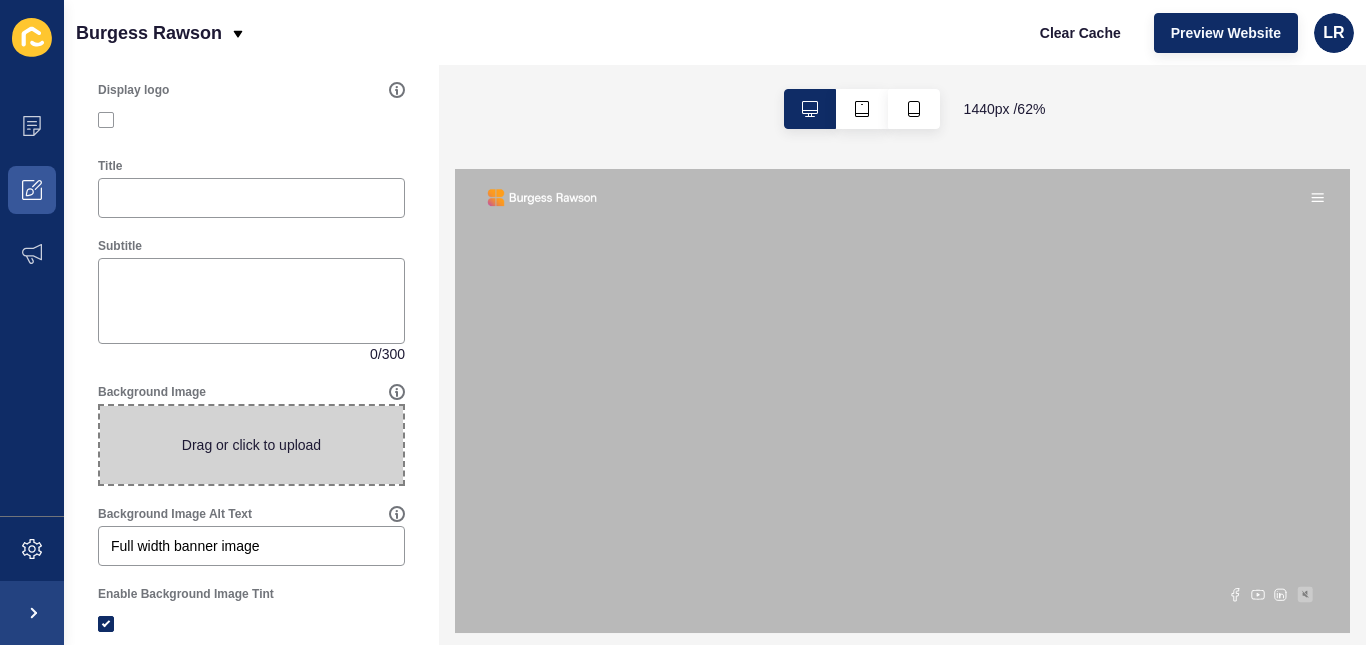 type on "C:\fakepath\Thumbnail.jpg" 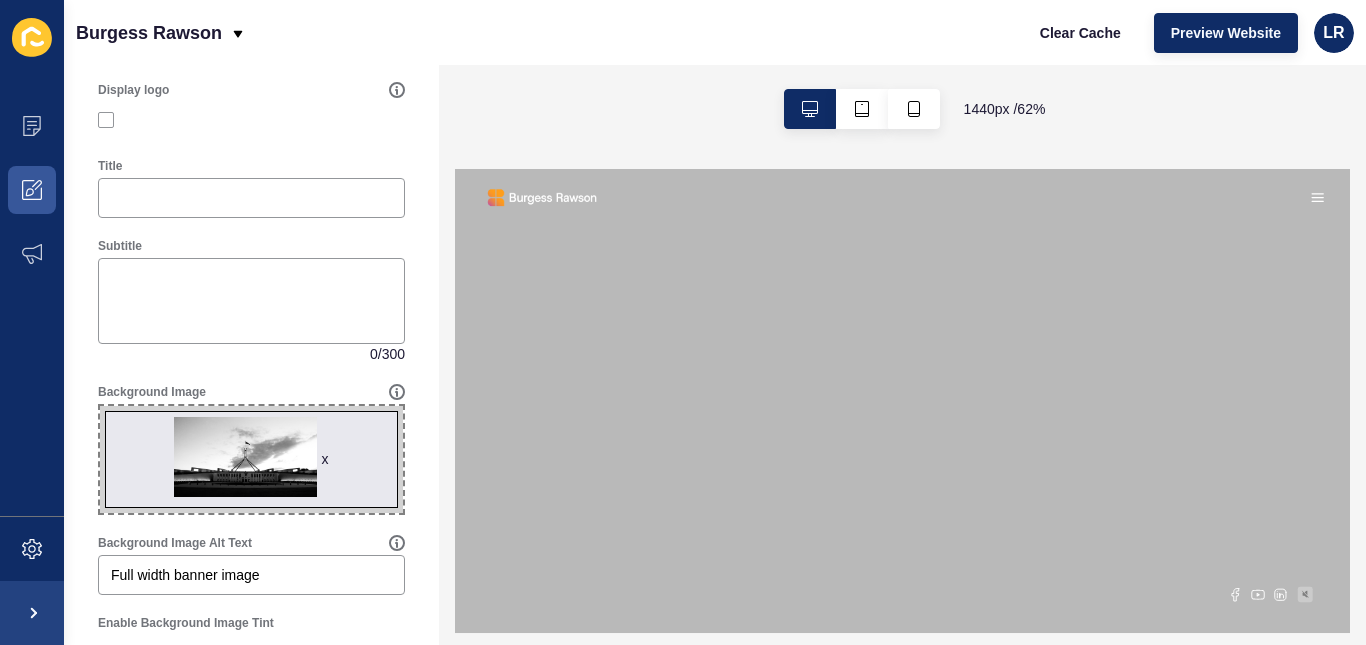 click on "Burgess Rawson Clear Cache Preview Website LR" at bounding box center [715, 32] 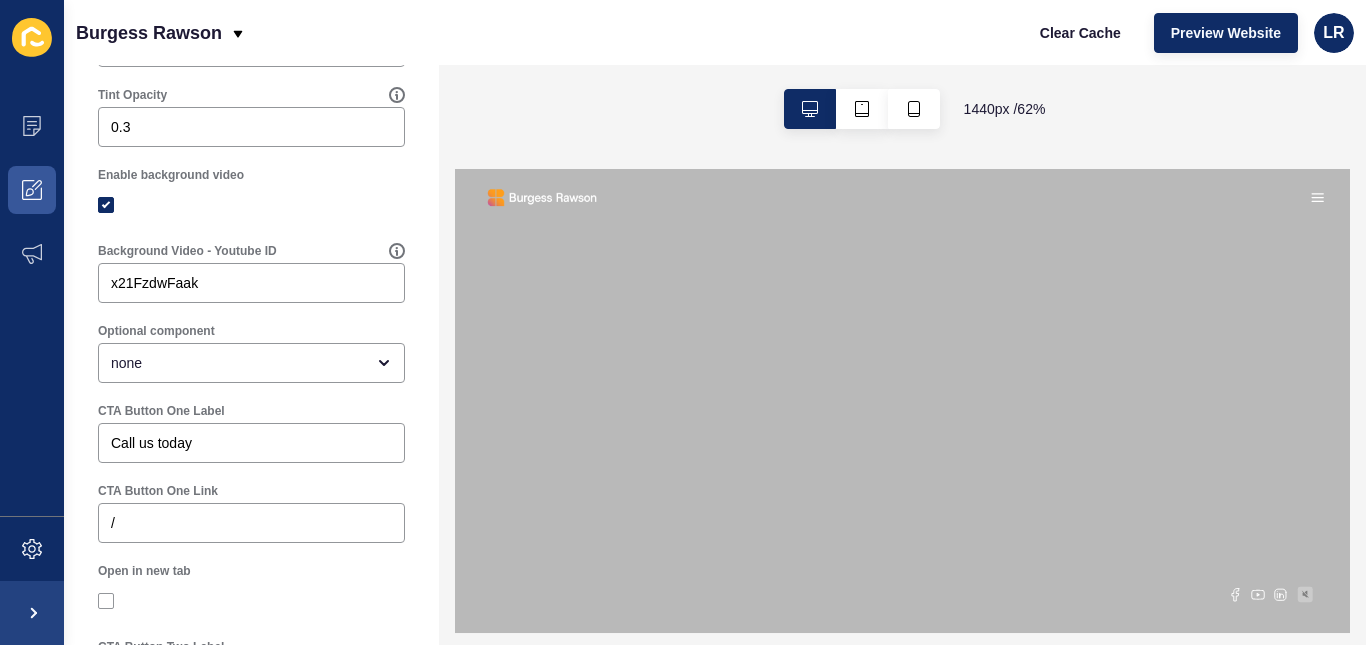 scroll, scrollTop: 1000, scrollLeft: 0, axis: vertical 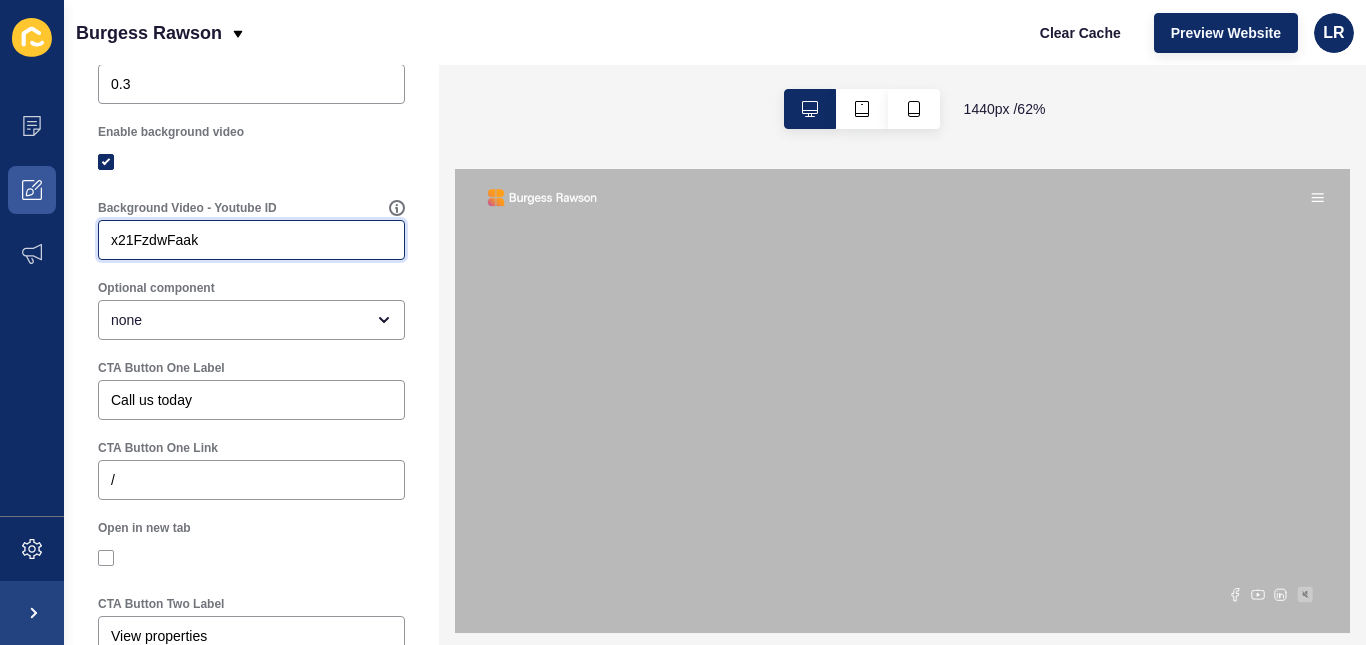 drag, startPoint x: 224, startPoint y: 263, endPoint x: 69, endPoint y: 271, distance: 155.20631 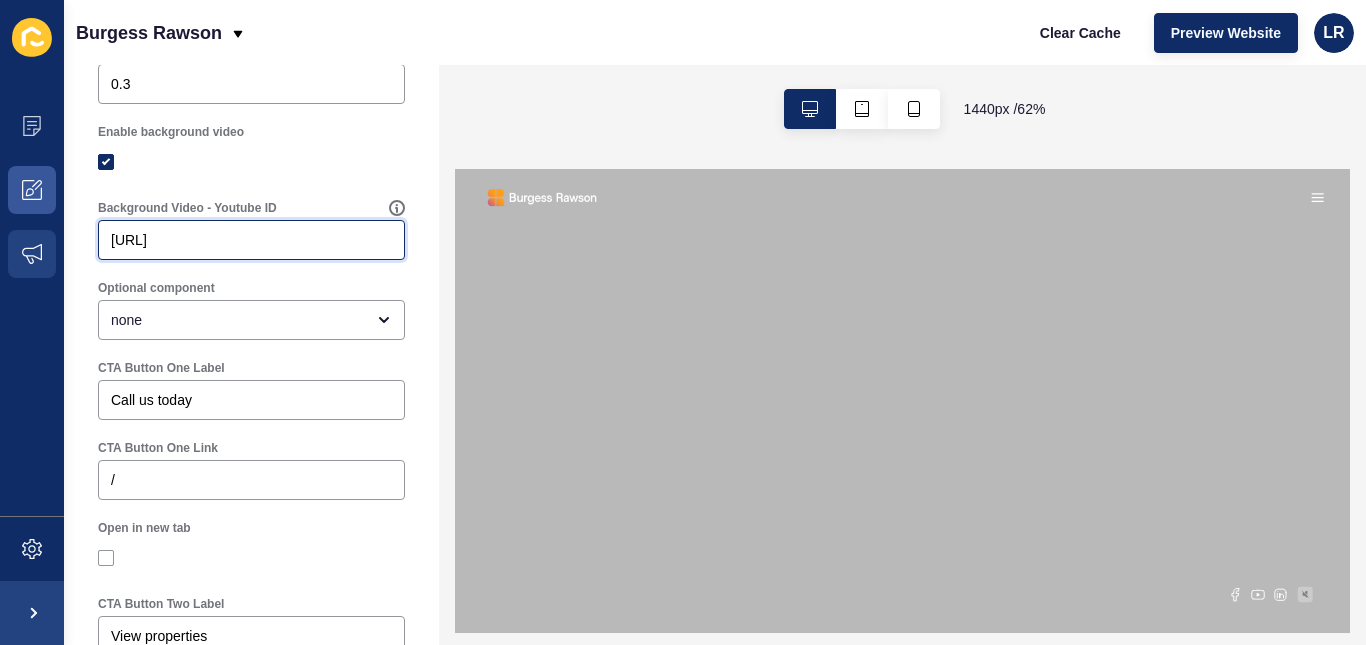 drag, startPoint x: 213, startPoint y: 257, endPoint x: 19, endPoint y: 263, distance: 194.09276 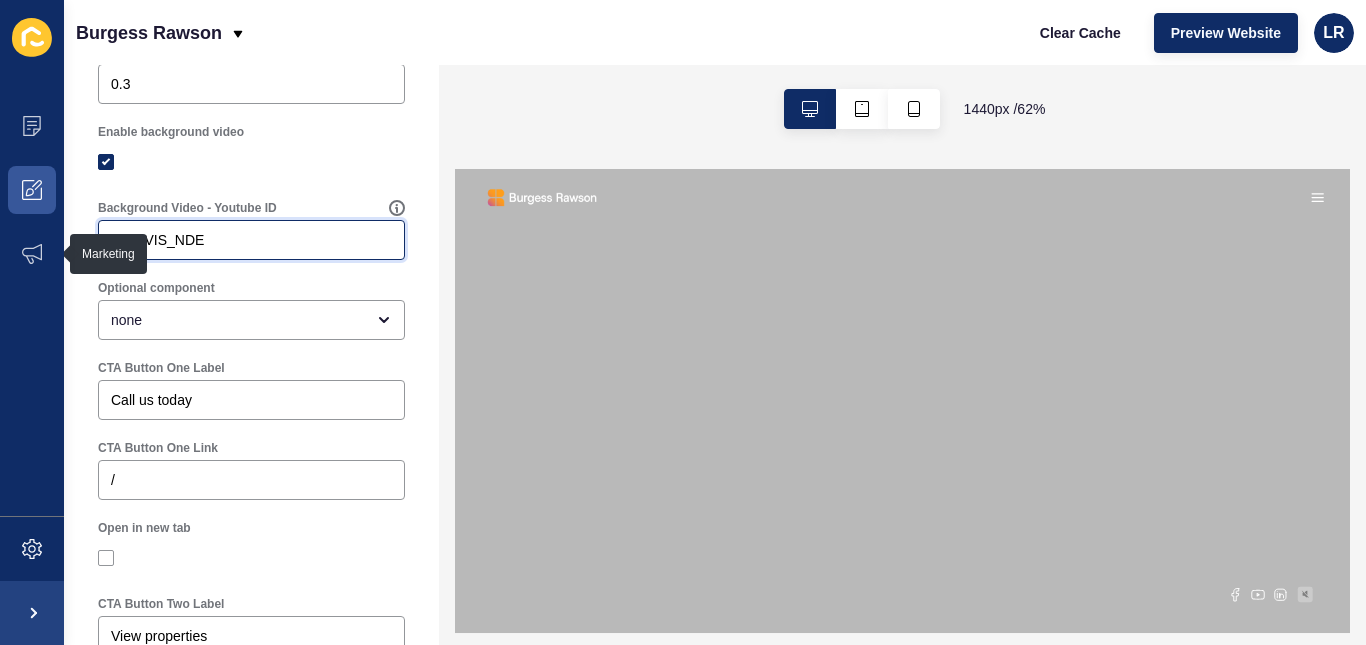 type on "CVoxVIS_NDE" 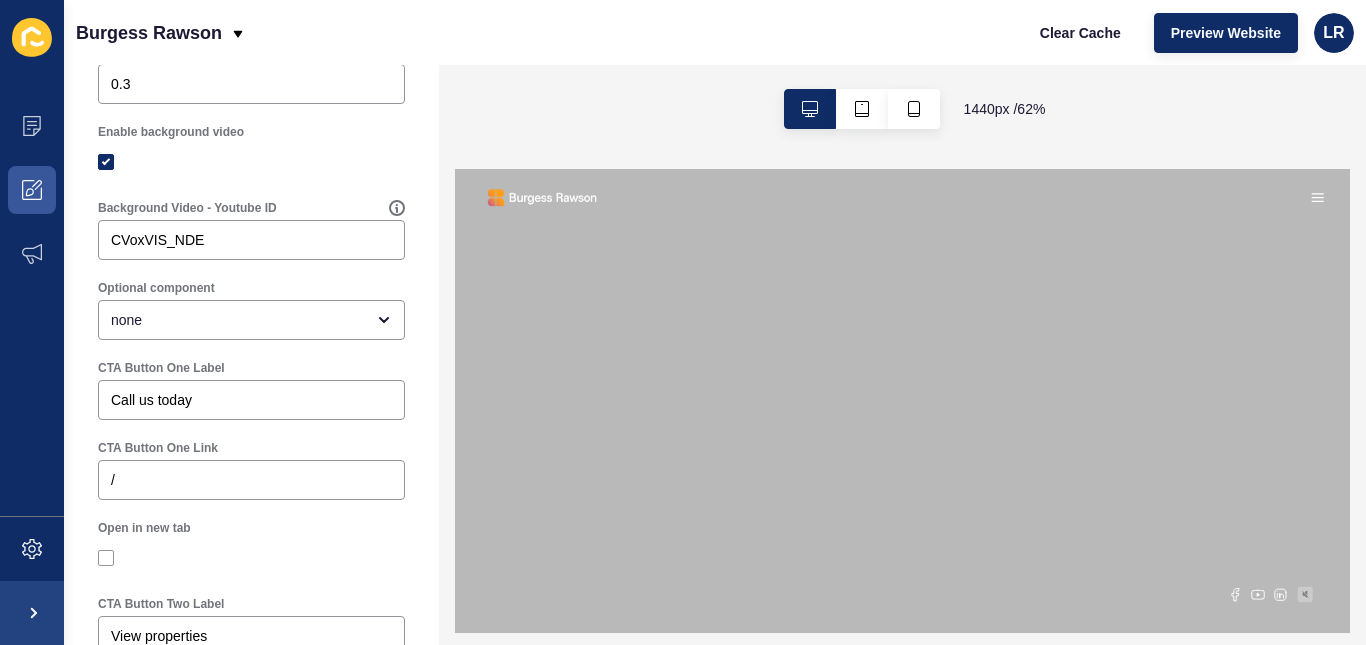 click on "Optional component none" at bounding box center [251, 310] 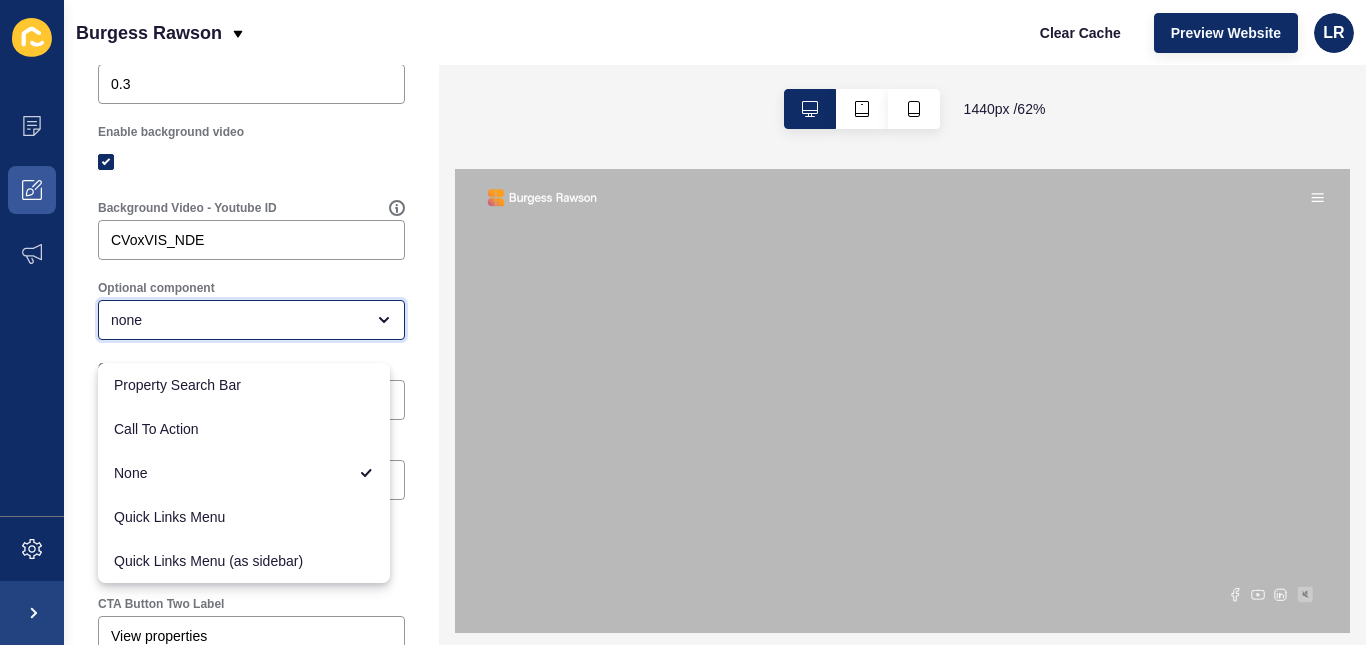 click on "none" at bounding box center [237, 320] 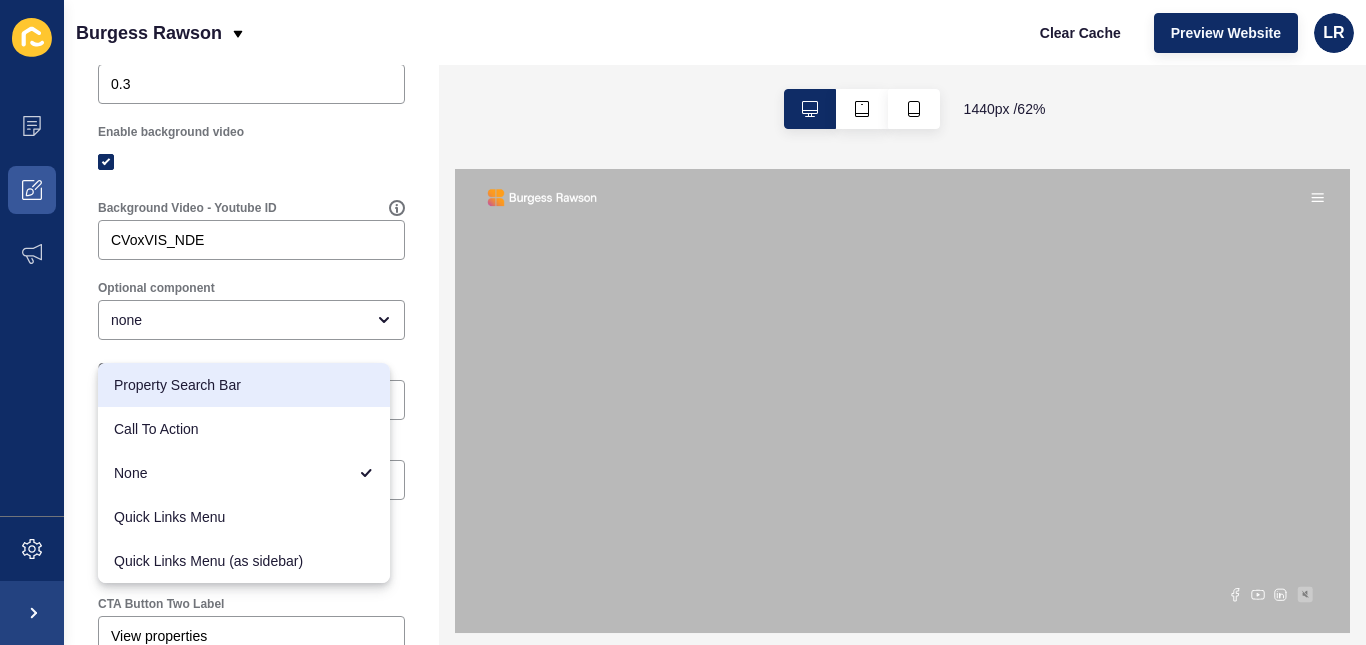 click on "Optional component" at bounding box center [251, 288] 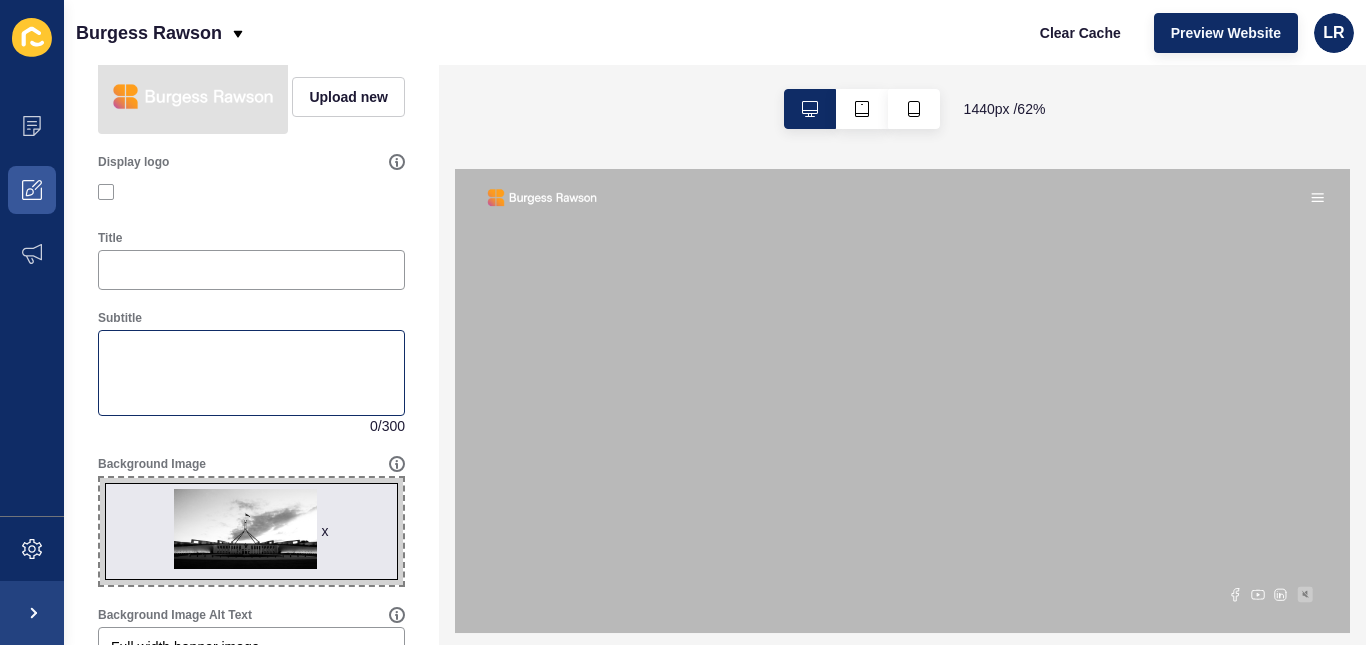 scroll, scrollTop: 0, scrollLeft: 0, axis: both 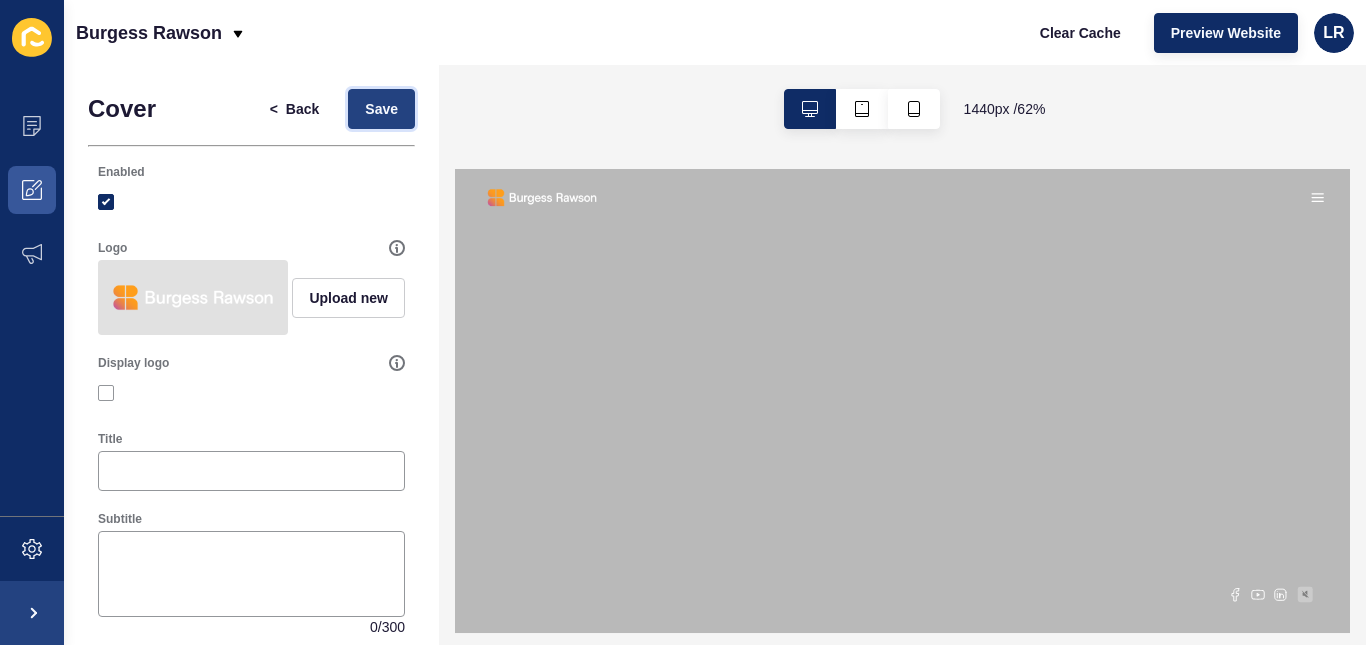 click on "Save" at bounding box center [381, 109] 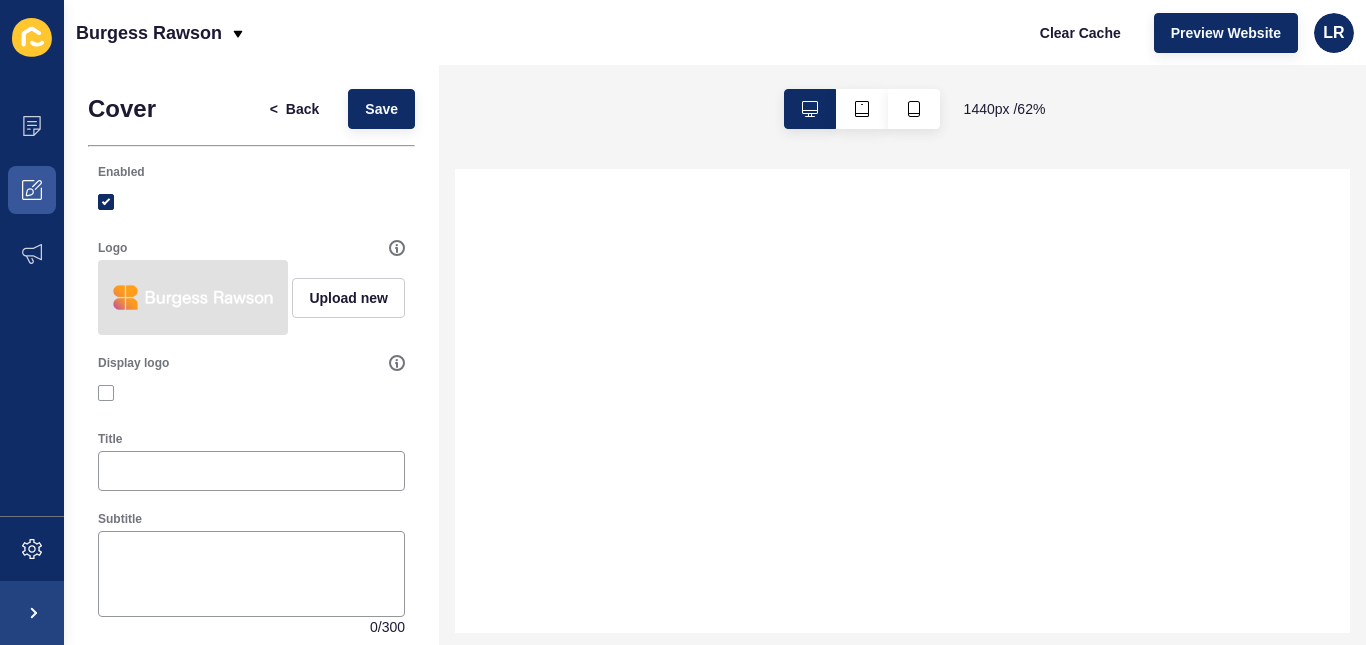 scroll, scrollTop: 0, scrollLeft: 0, axis: both 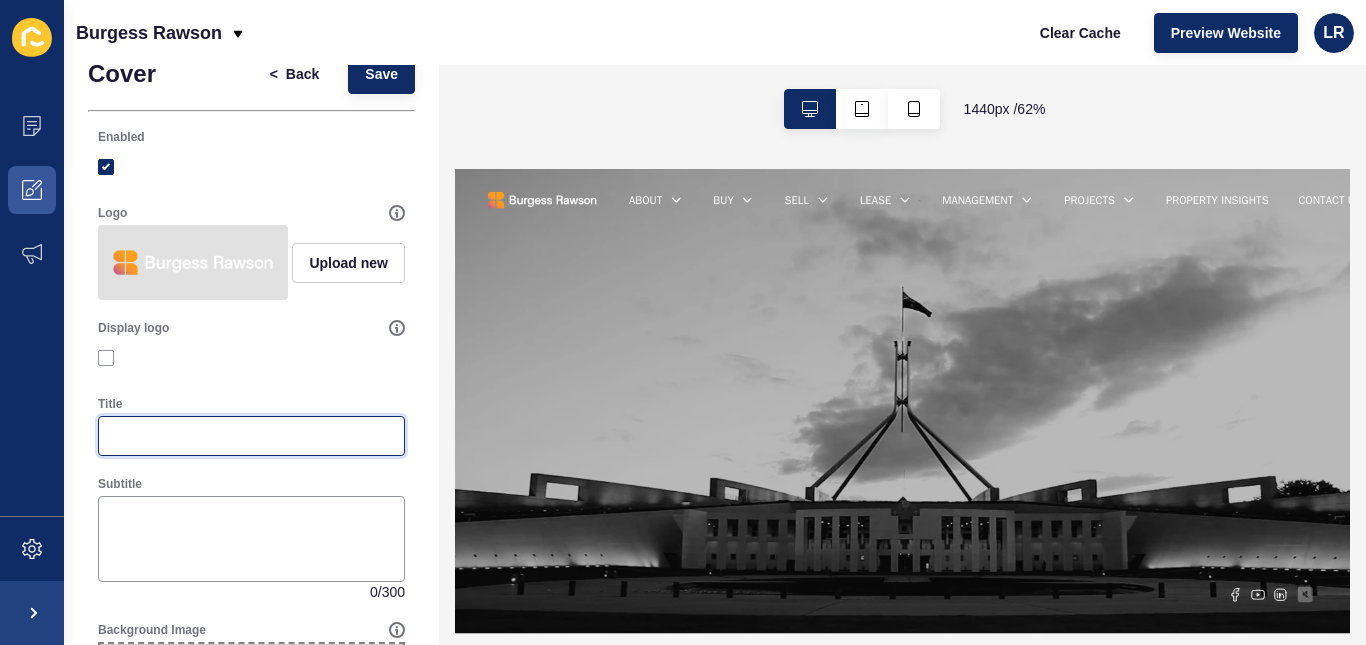 click on "Title" at bounding box center [251, 436] 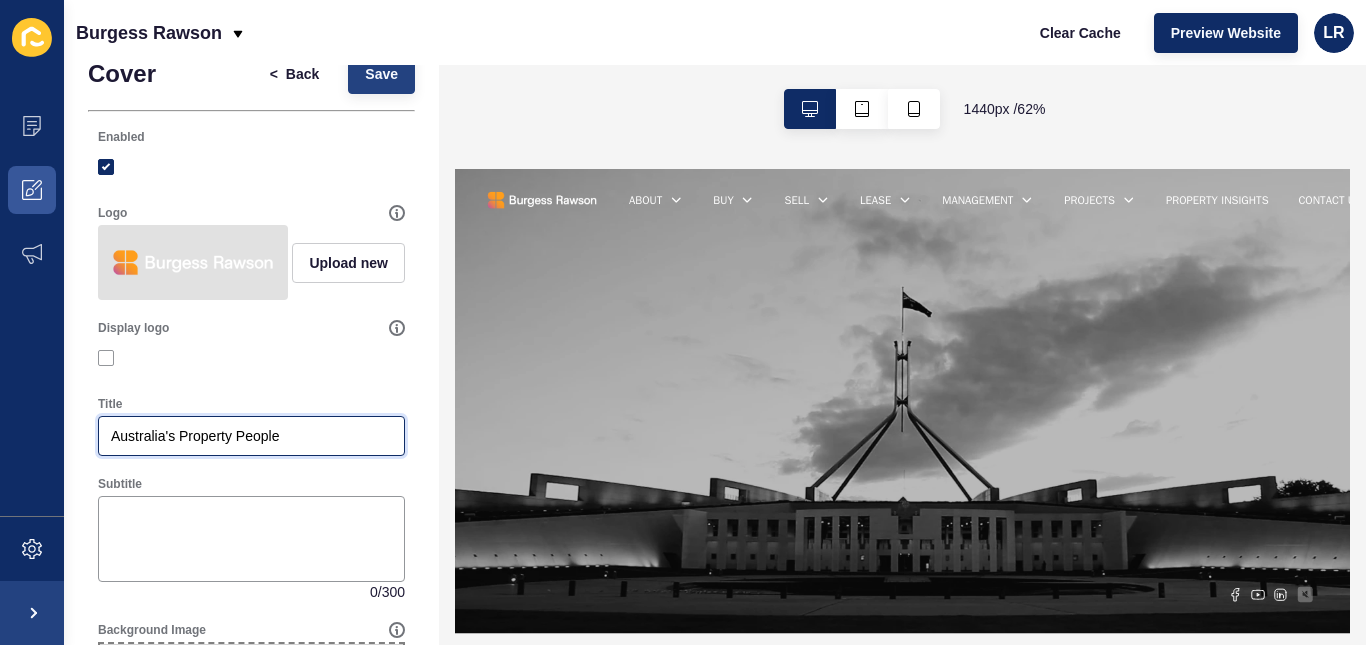 type on "Australia's Property People" 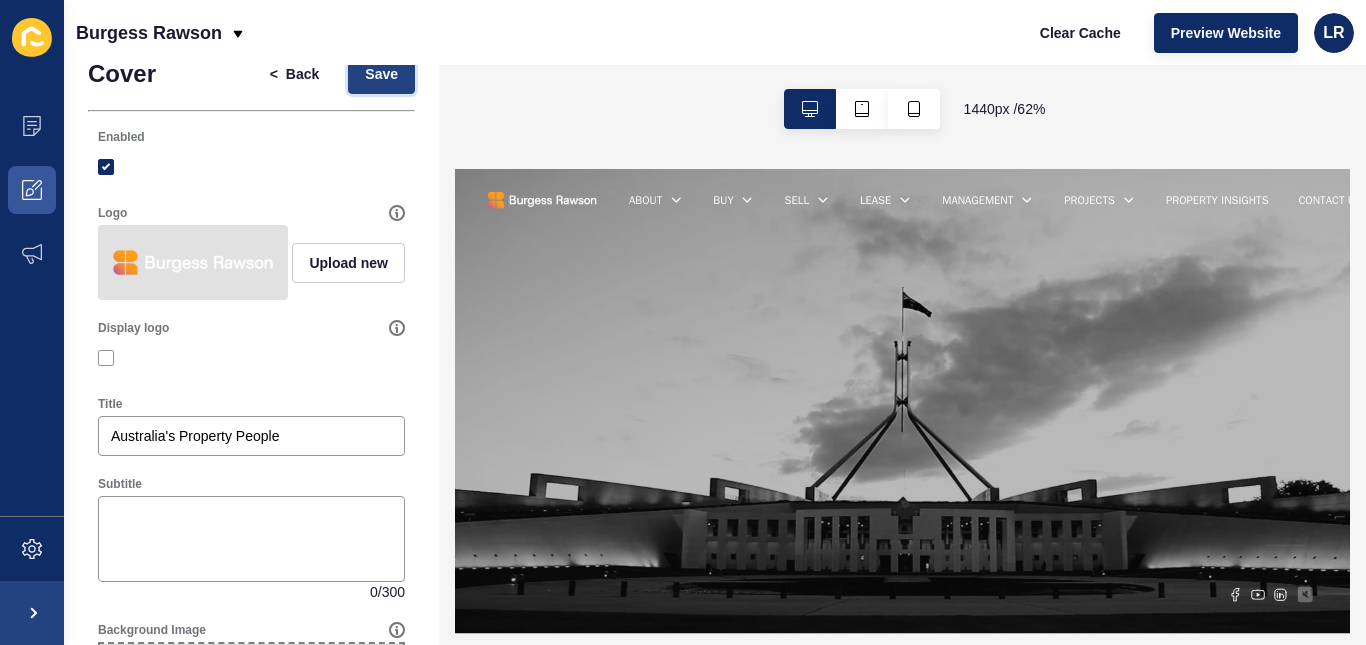 click on "Save" at bounding box center [381, 74] 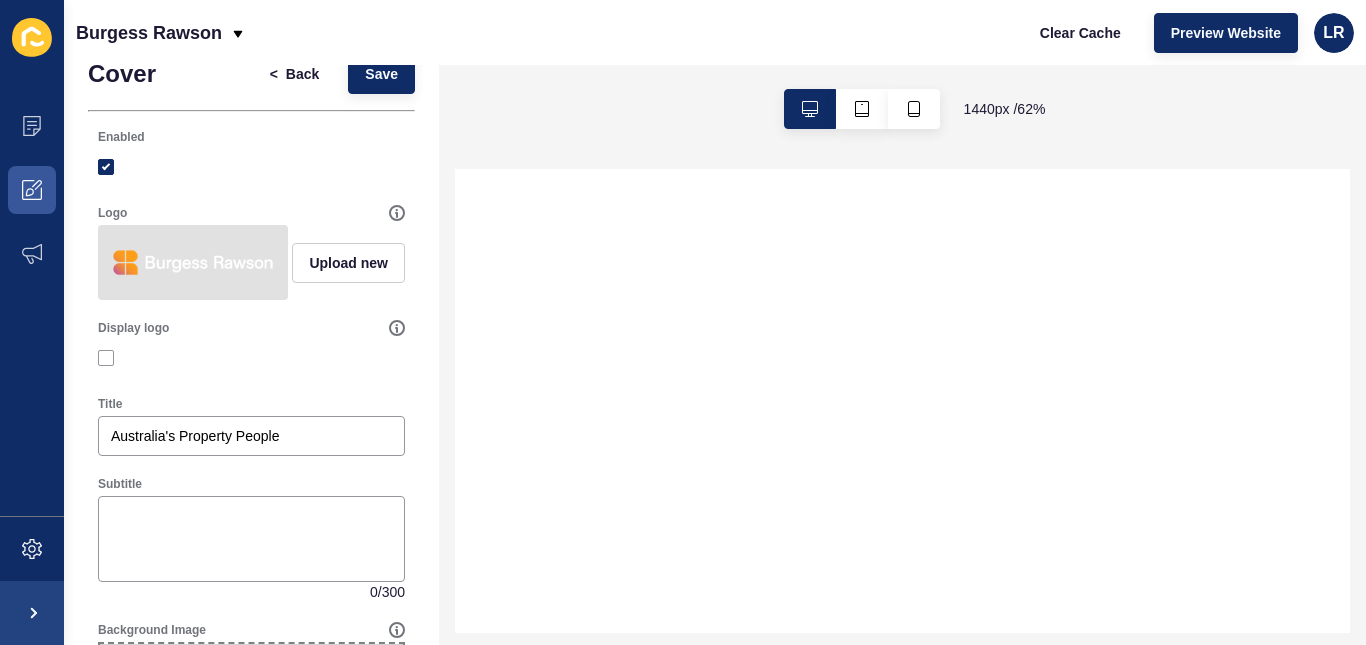 scroll, scrollTop: 0, scrollLeft: 0, axis: both 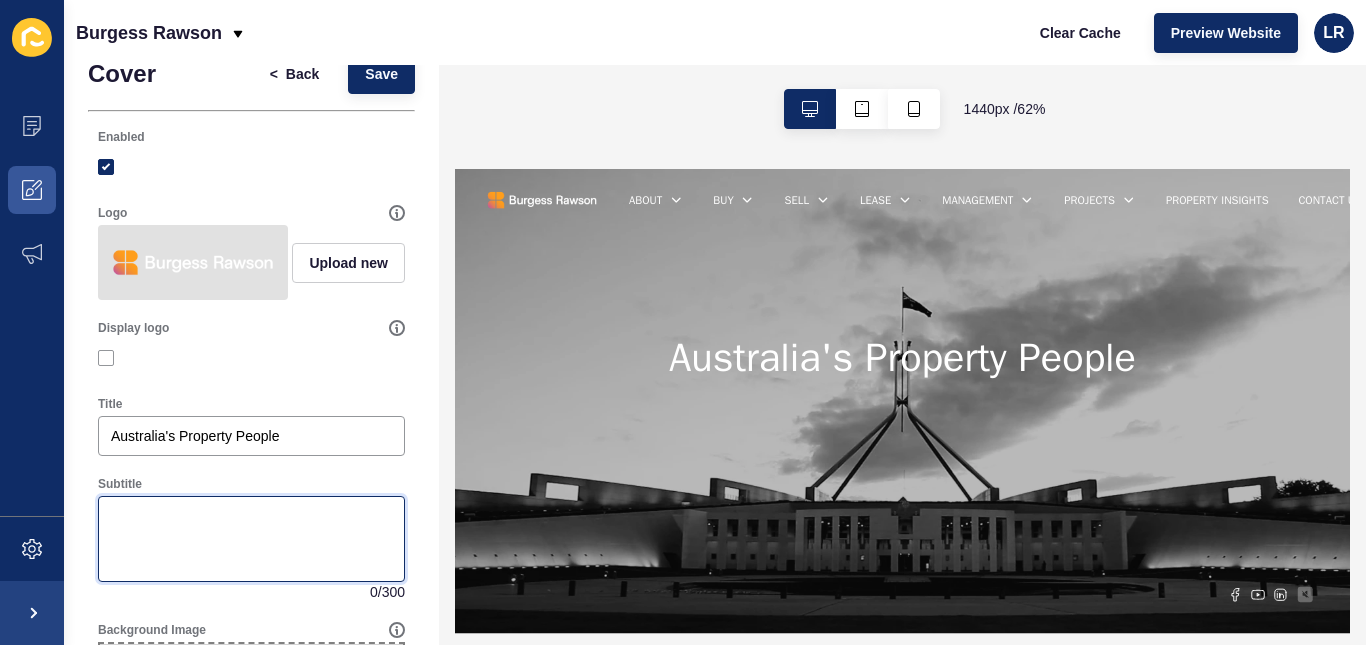 click on "Subtitle" at bounding box center [251, 539] 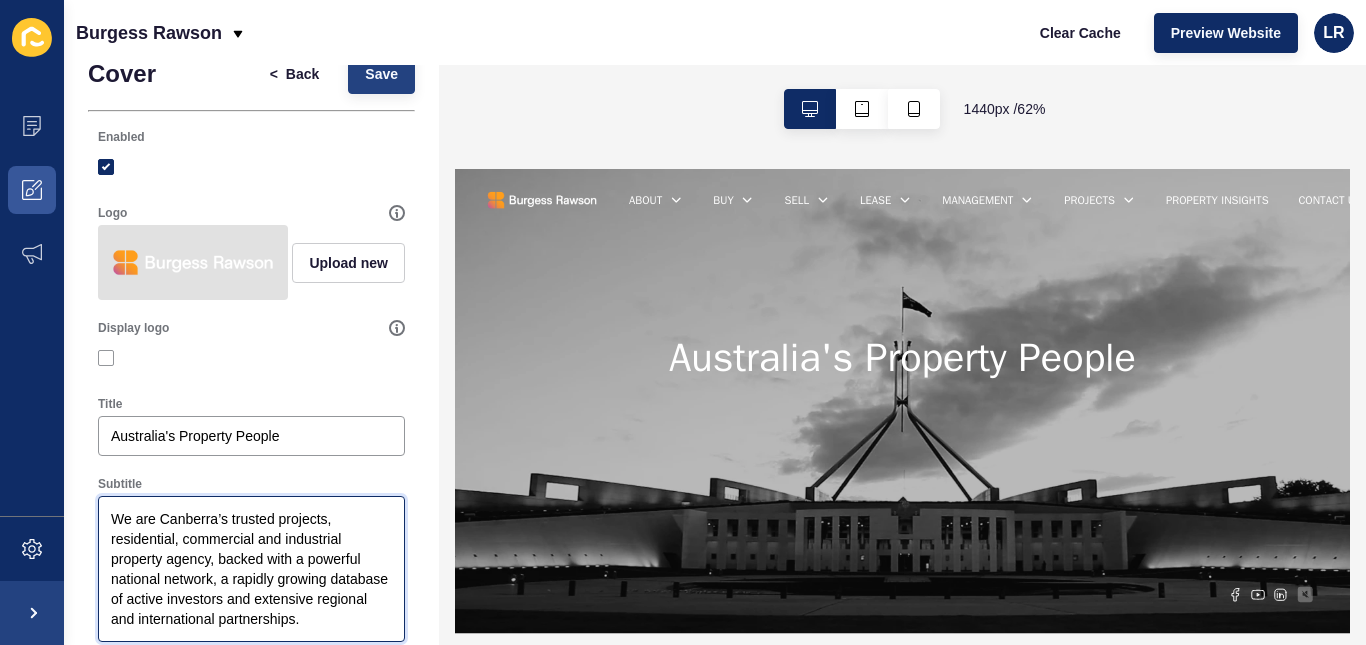 type on "We are Canberra’s trusted projects, residential, commercial and industrial property agency, backed with a powerful national network, a rapidly growing database of active investors and extensive regional and international partnerships." 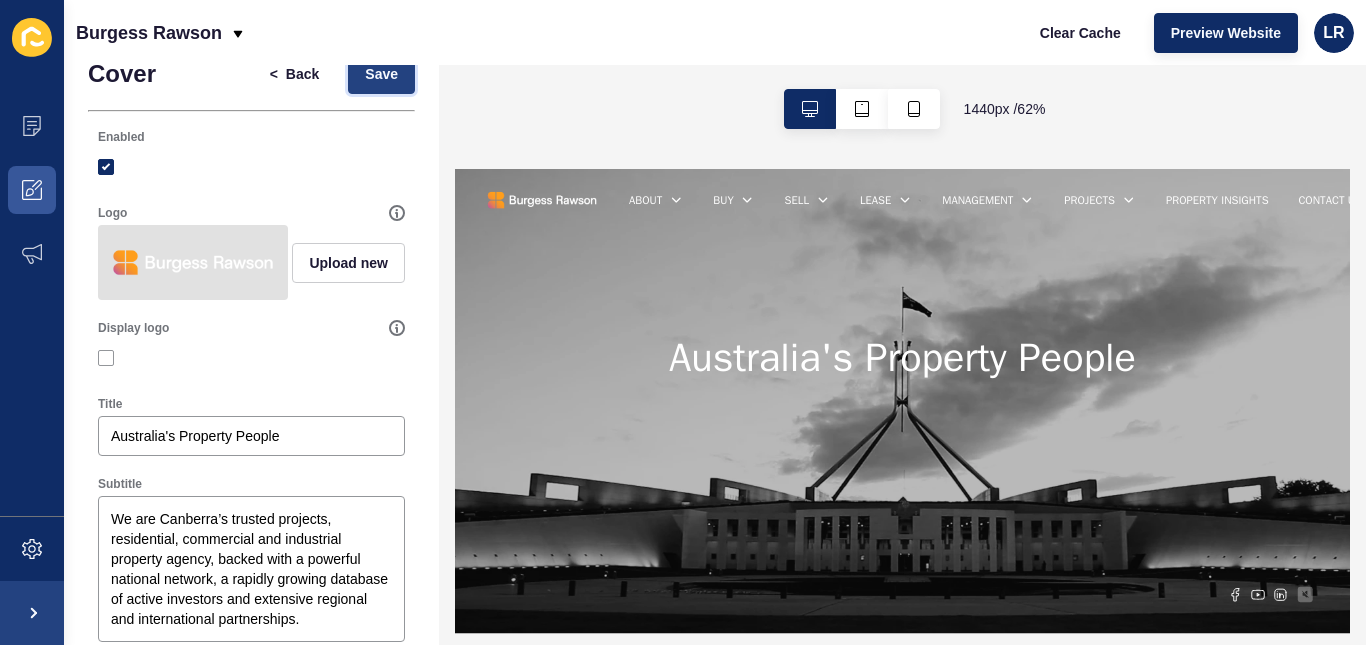 click on "Save" at bounding box center (381, 74) 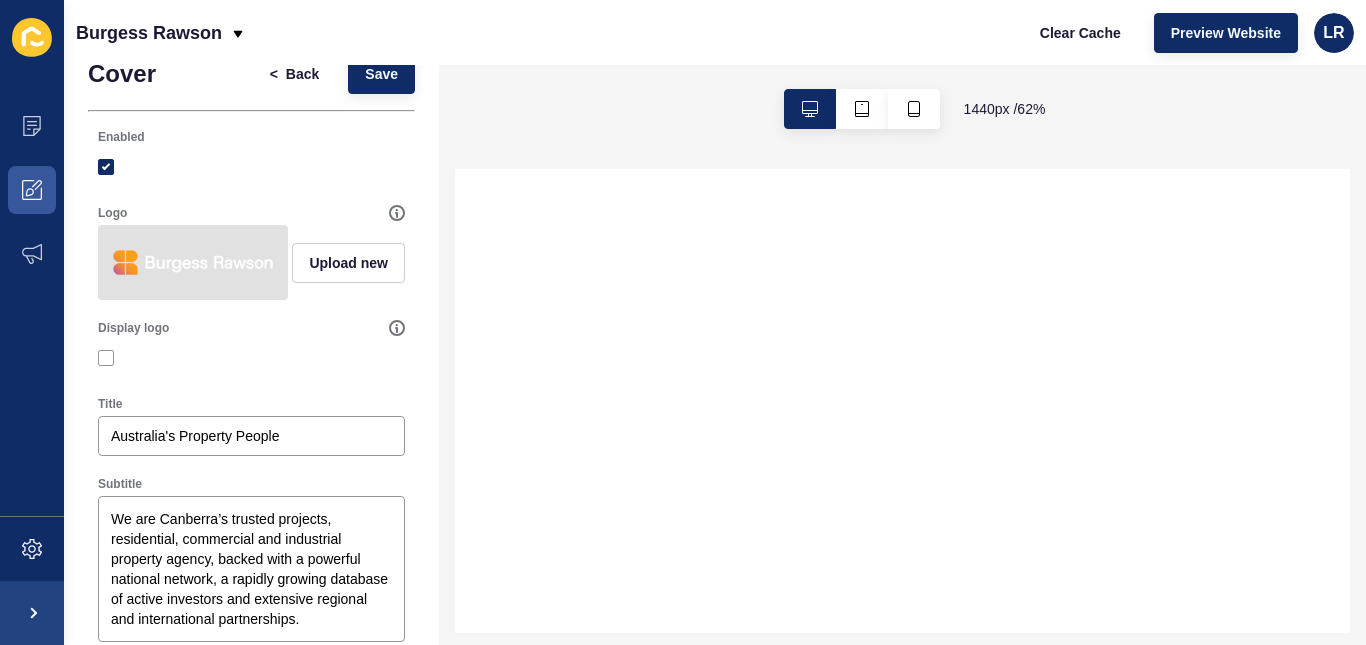 scroll, scrollTop: 0, scrollLeft: 0, axis: both 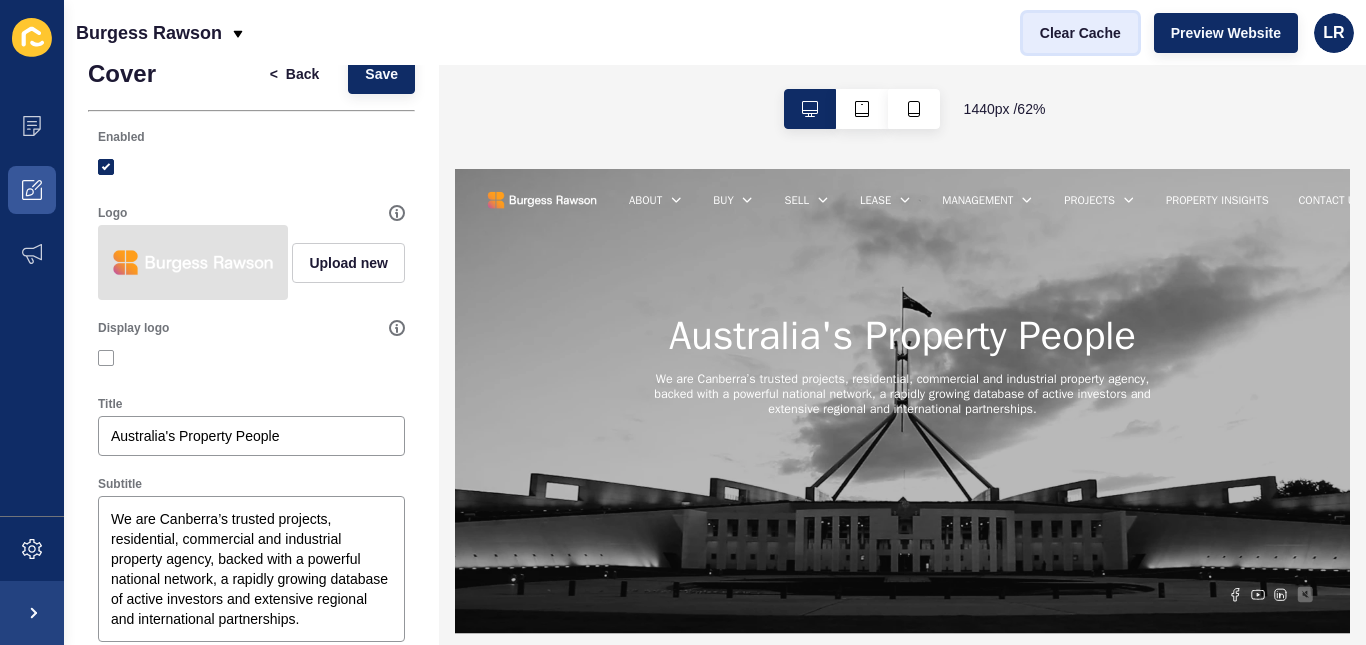 click on "Clear Cache" at bounding box center (1080, 33) 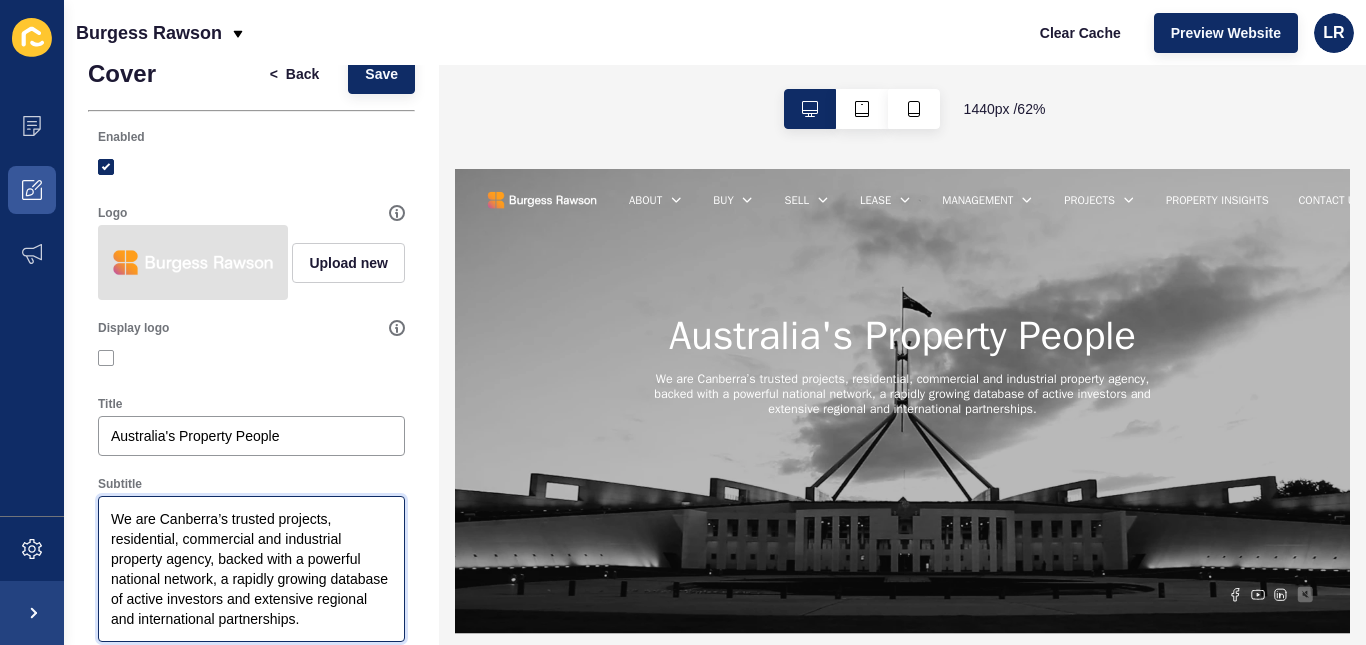 click on "We are Canberra’s trusted projects, residential, commercial and industrial property agency, backed with a powerful national network, a rapidly growing database of active investors and extensive regional and international partnerships." at bounding box center [251, 569] 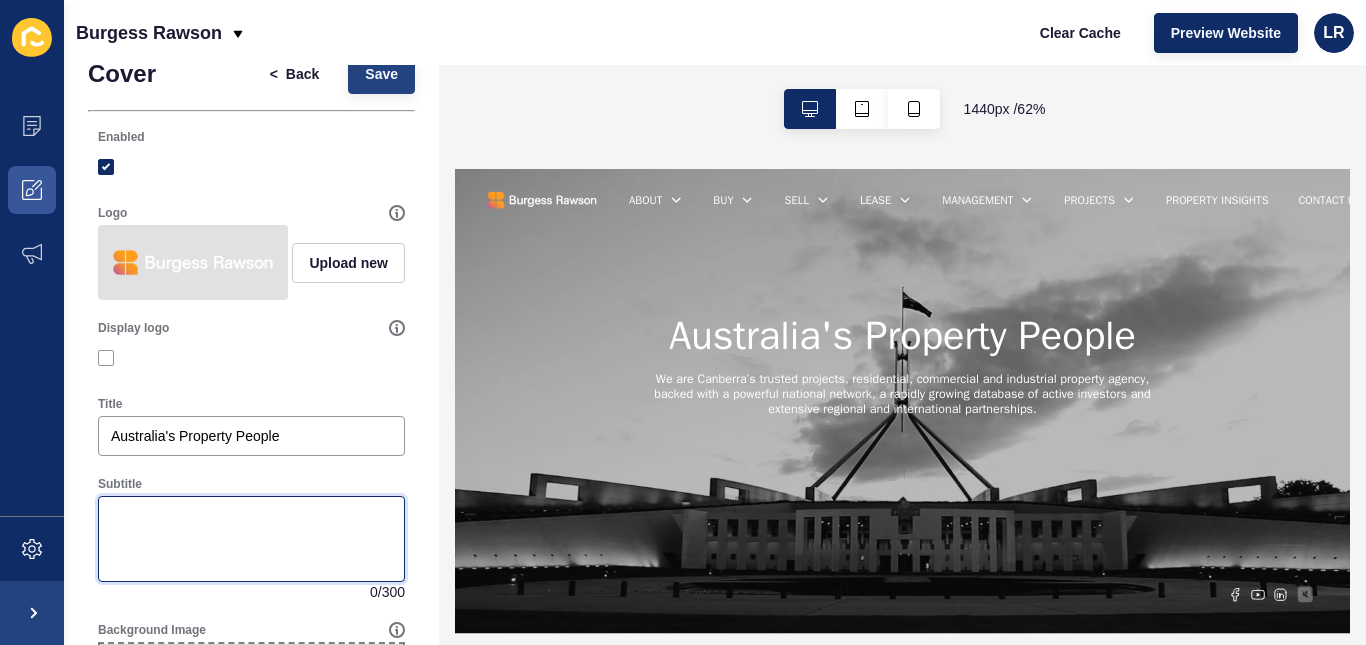 type 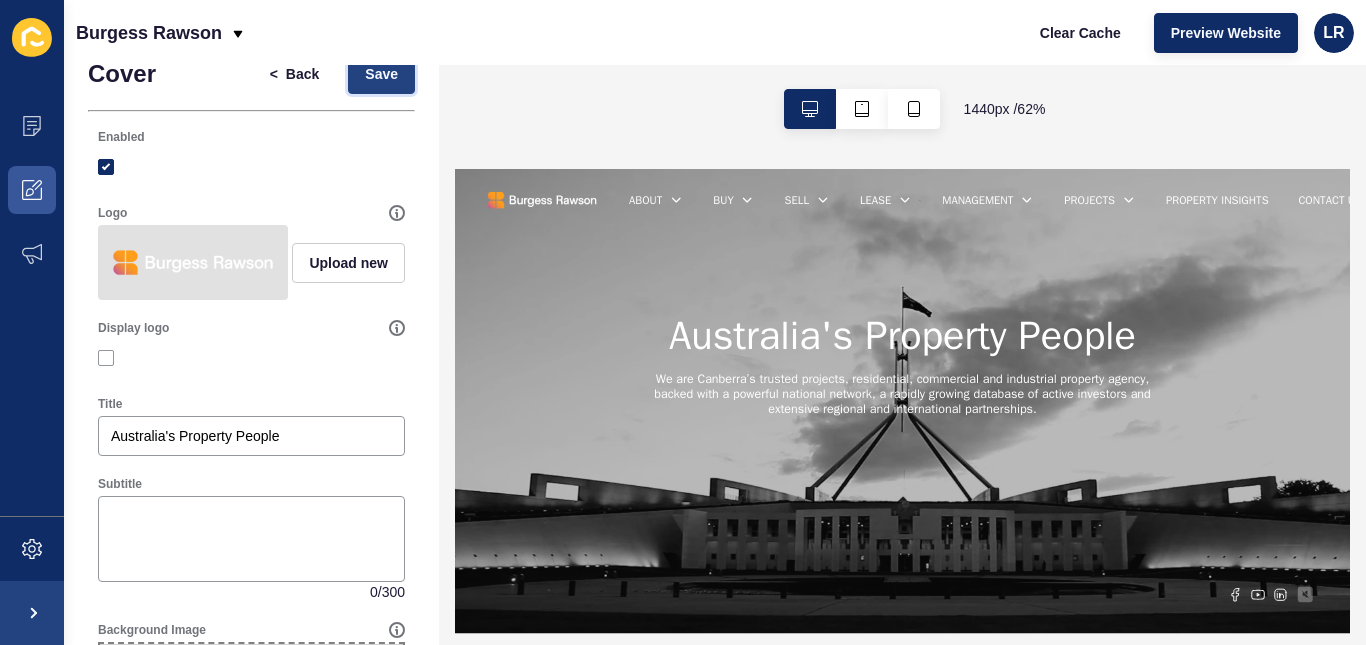 click on "Save" at bounding box center [381, 74] 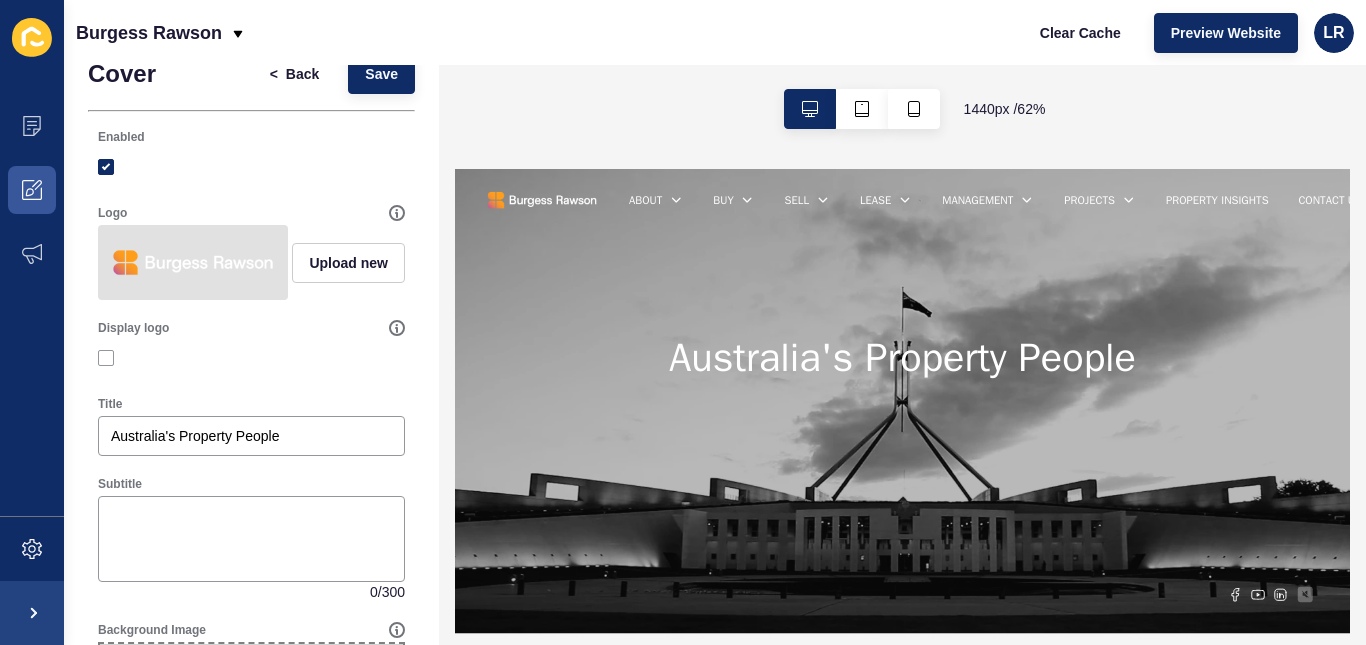 scroll, scrollTop: 0, scrollLeft: 0, axis: both 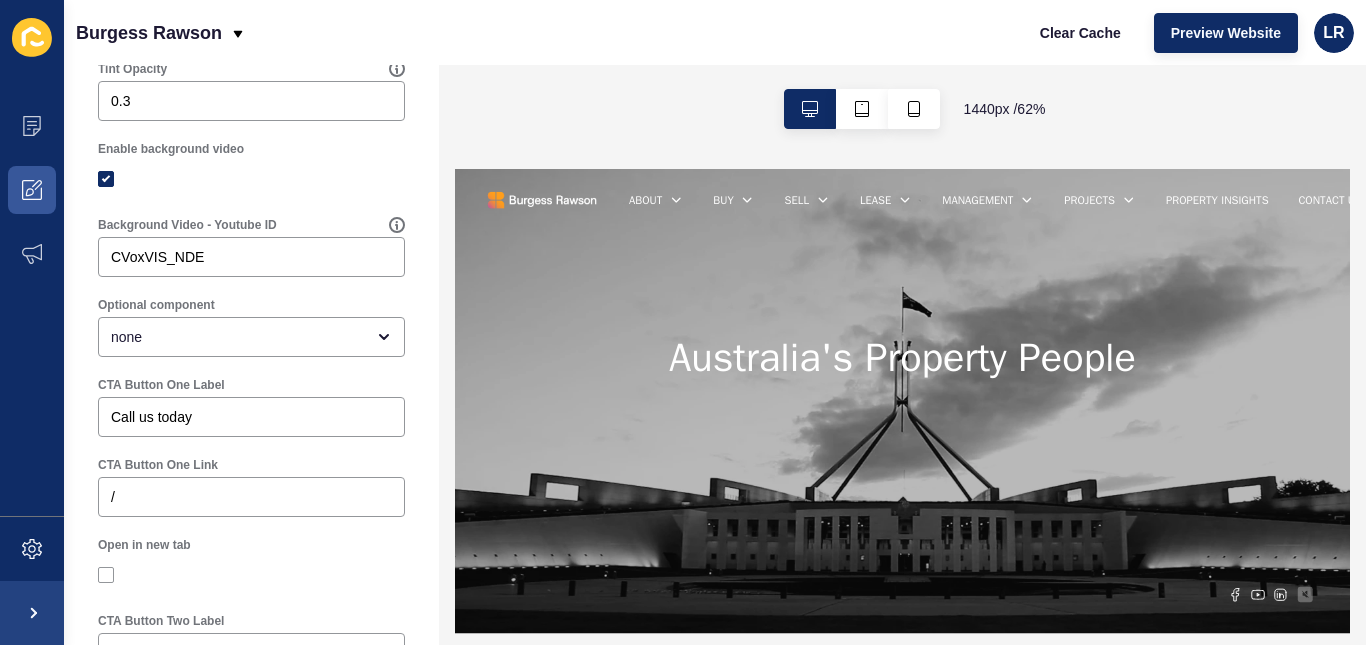 click on "Optional component none" at bounding box center (251, 327) 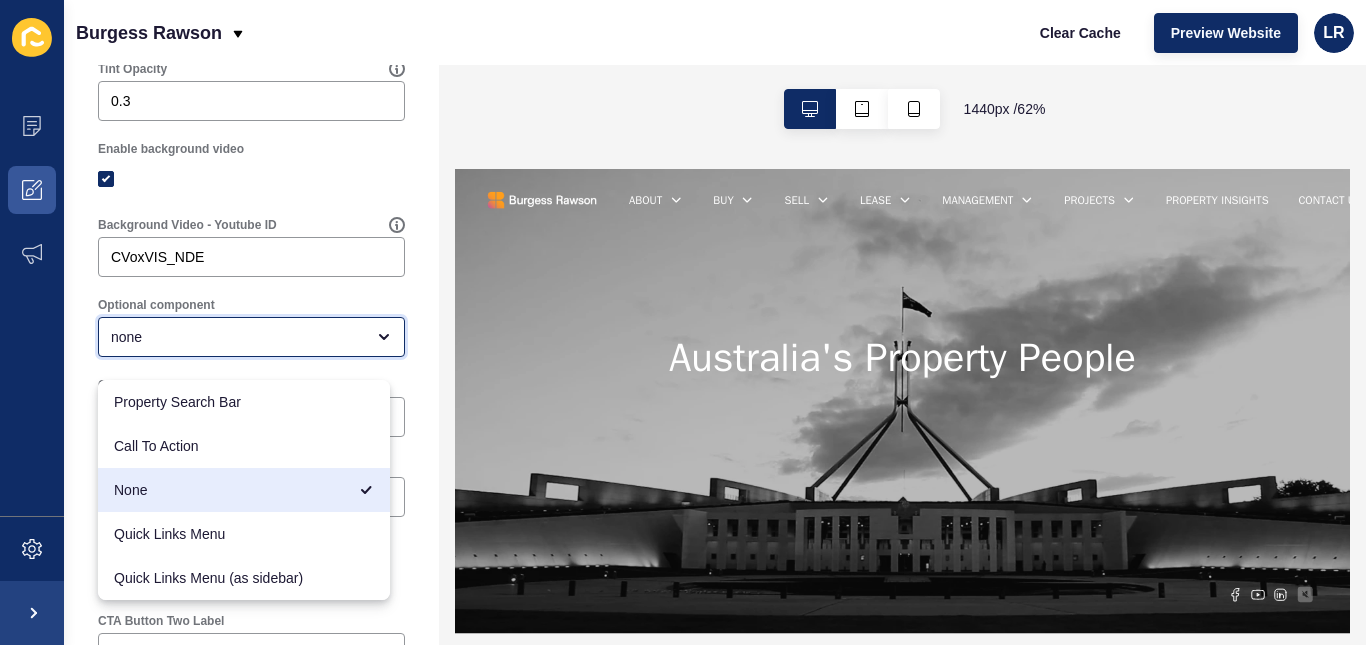click on "none" at bounding box center (251, 337) 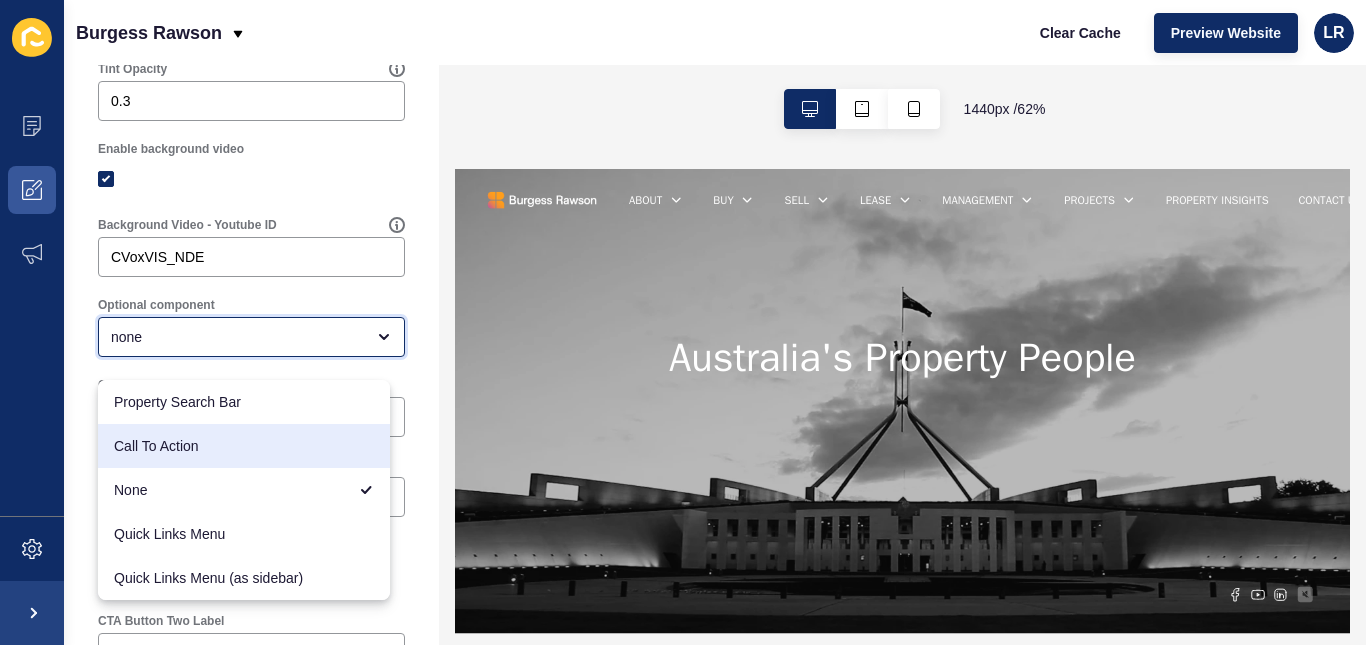 click on "Call To Action" at bounding box center [244, 446] 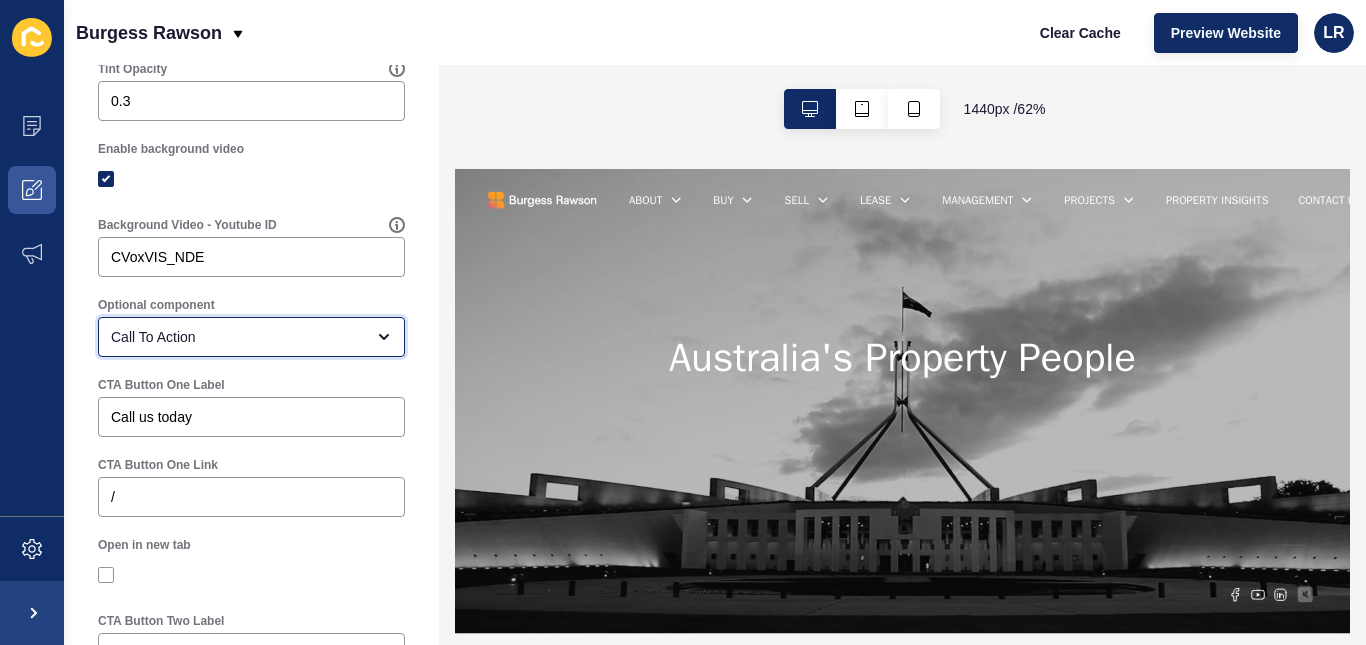 click on "Call To Action" at bounding box center (251, 337) 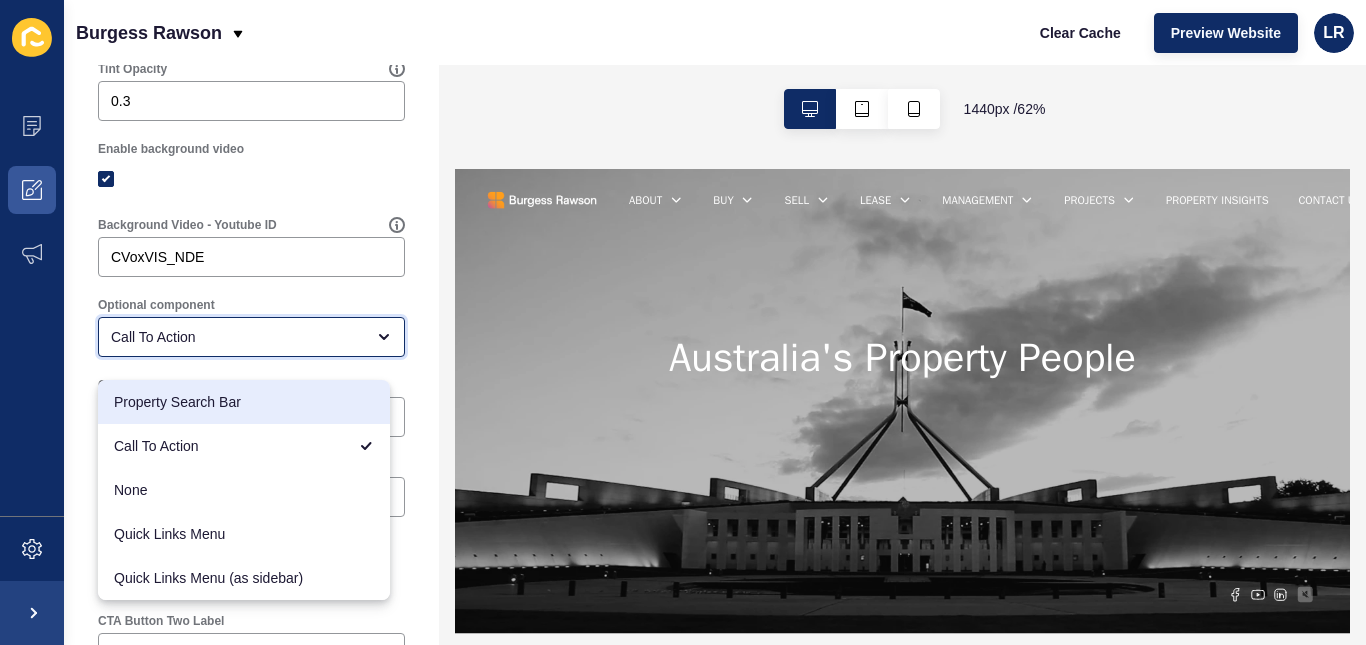 click on "Property Search Bar" at bounding box center [244, 402] 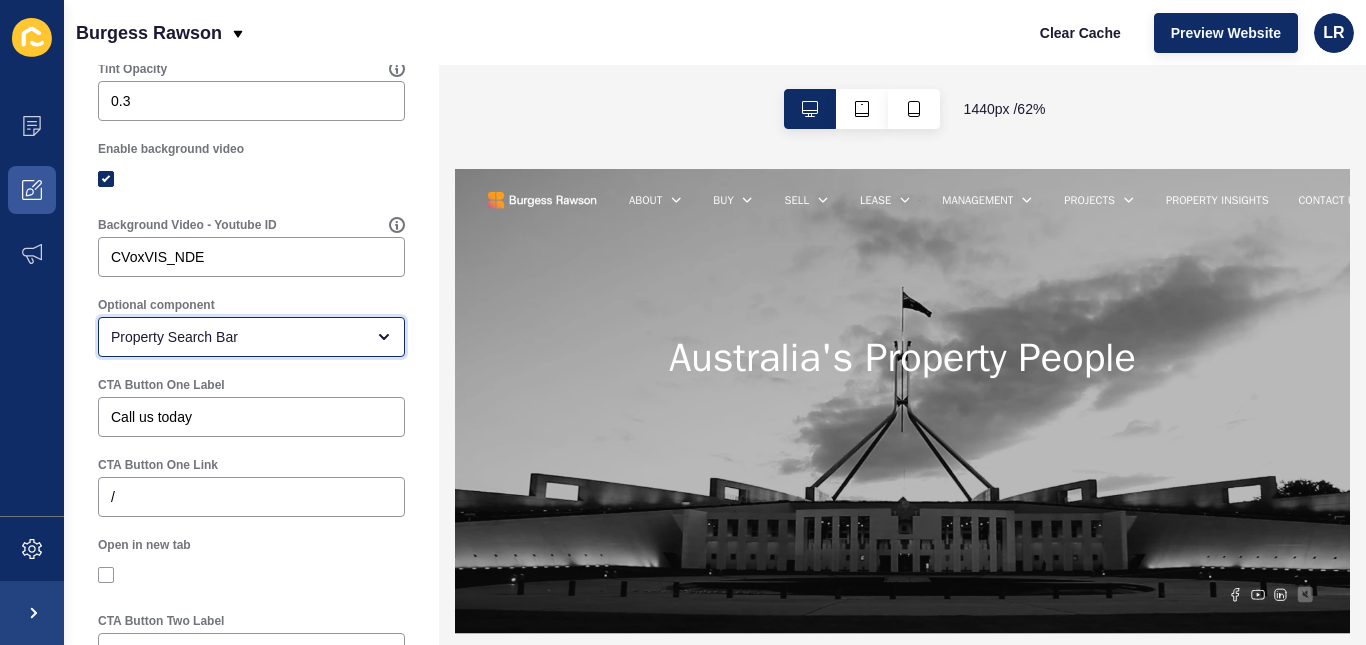 click on "Property Search Bar" at bounding box center (251, 337) 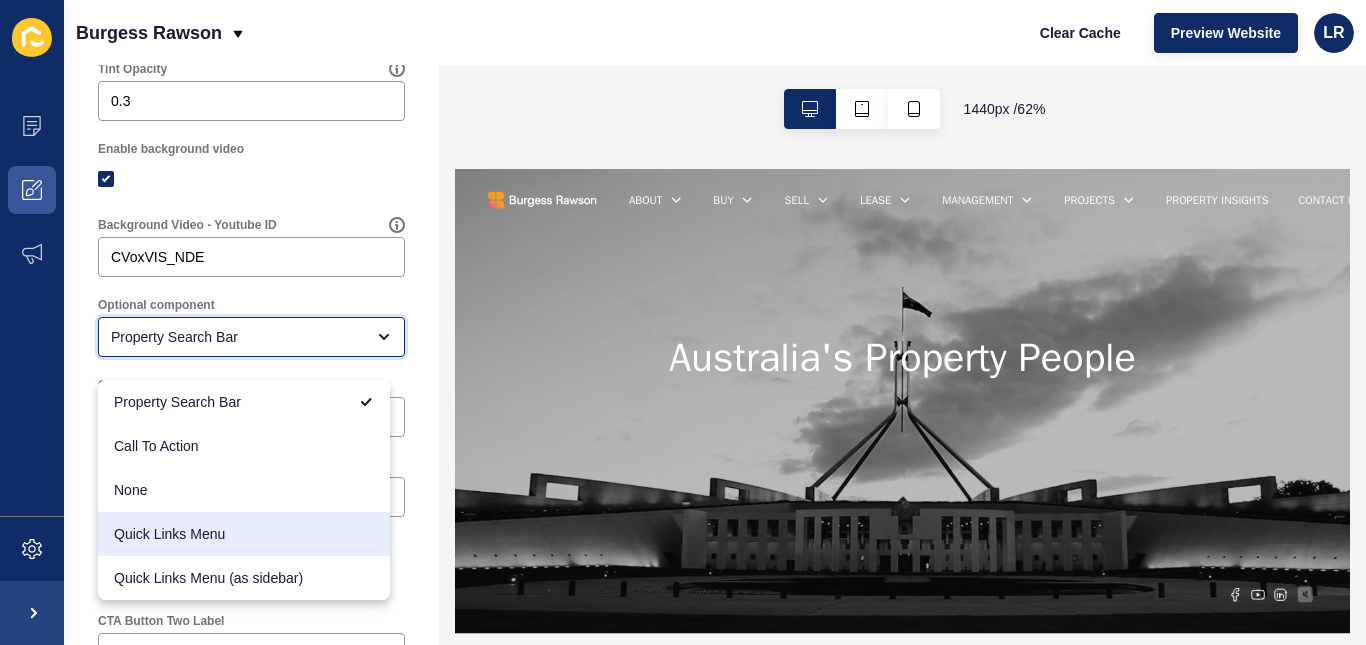 click on "Quick Links Menu" at bounding box center [244, 534] 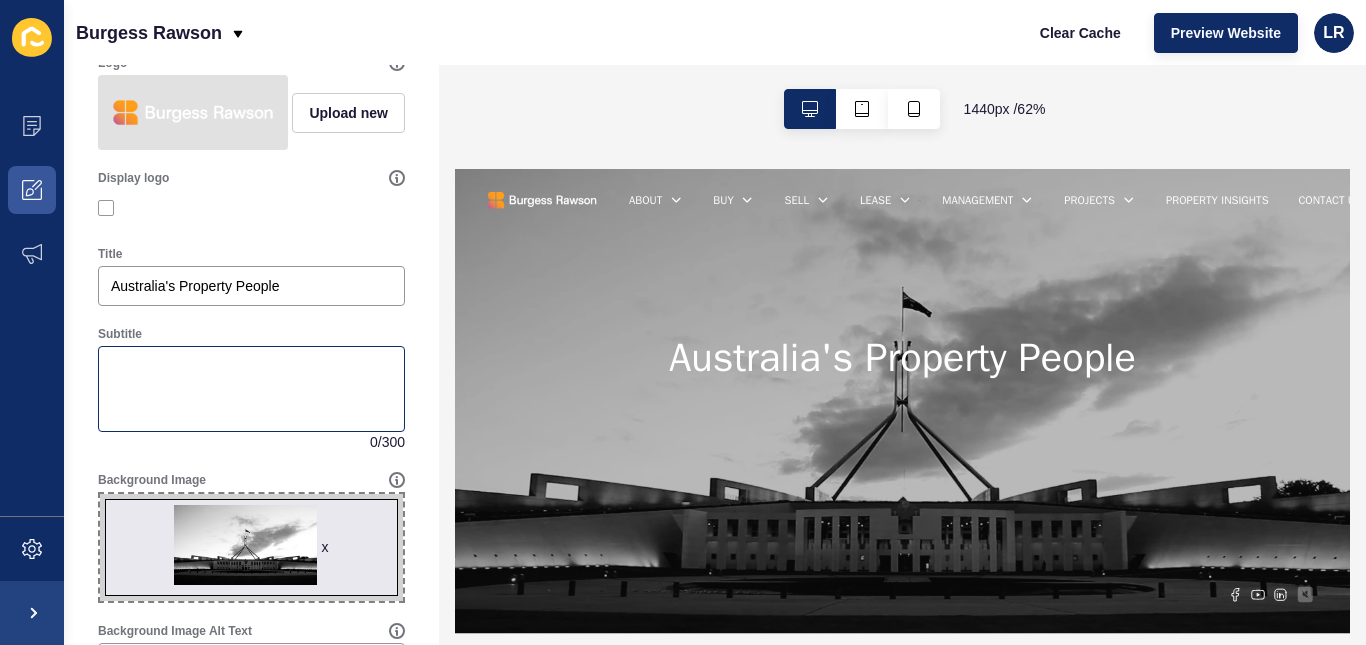 scroll, scrollTop: 0, scrollLeft: 0, axis: both 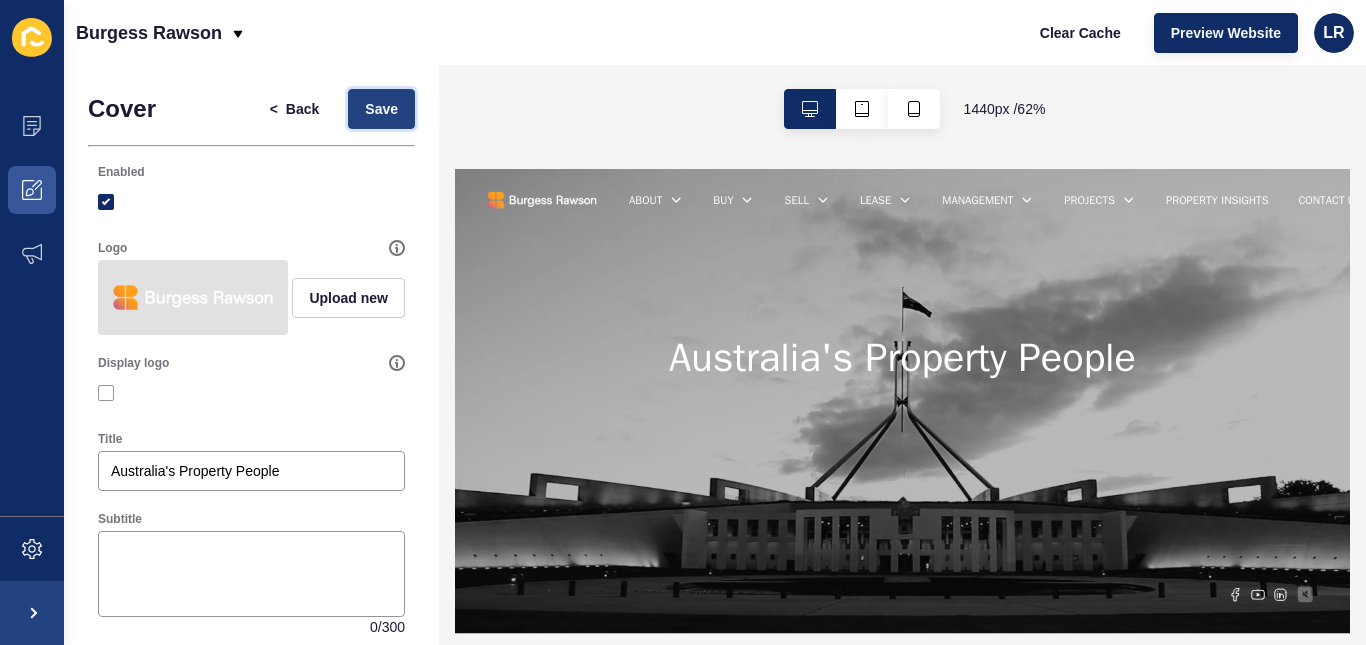 click on "Save" at bounding box center (381, 109) 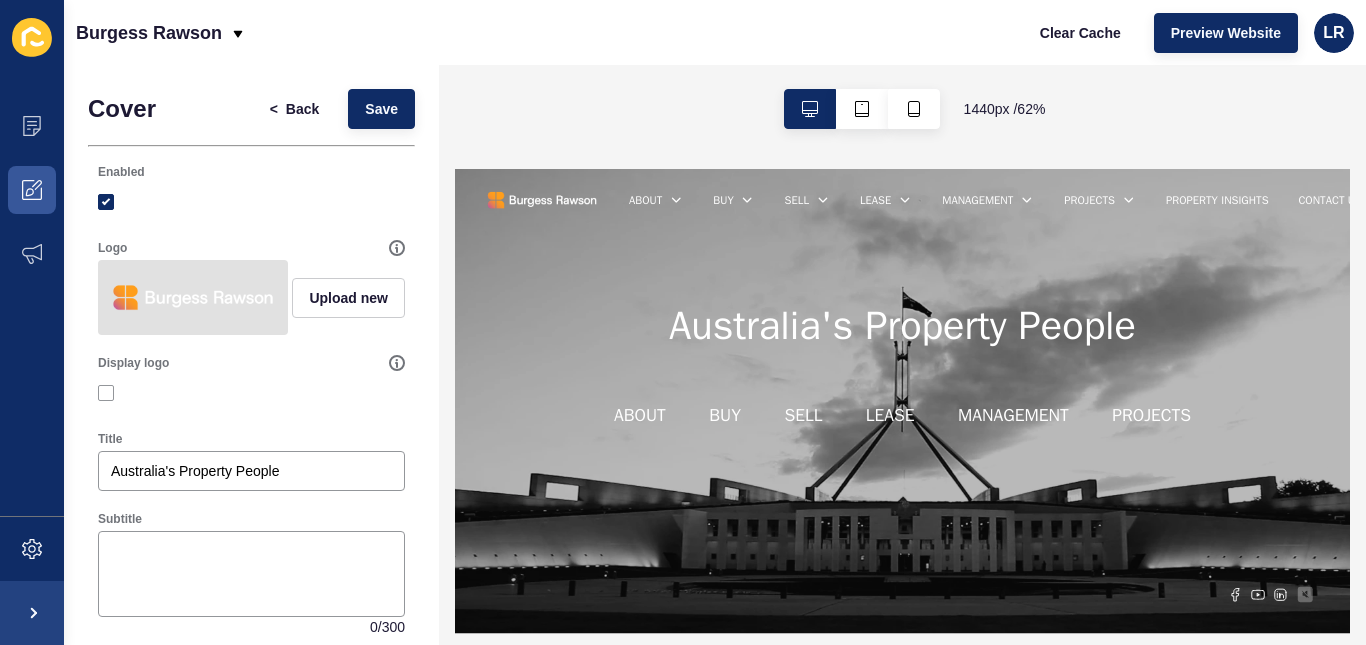 scroll, scrollTop: 0, scrollLeft: 0, axis: both 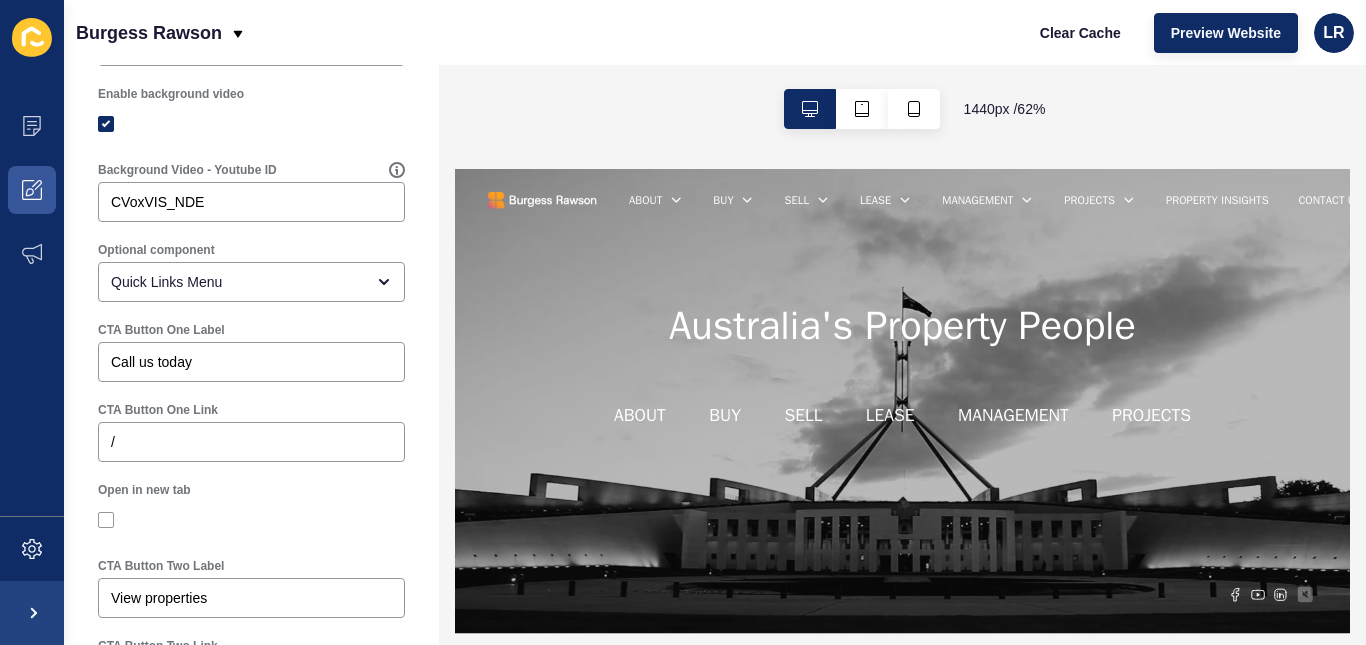 click on "Optional component Quick Links Menu" at bounding box center [251, 272] 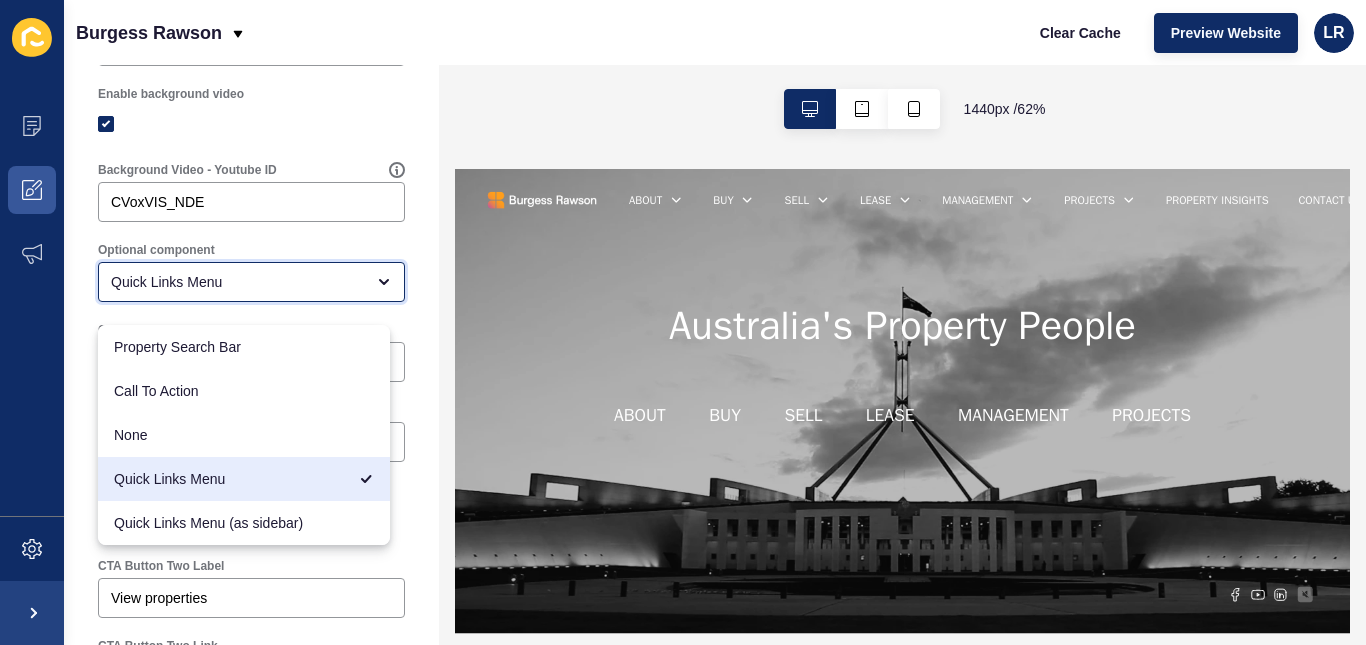 click on "Quick Links Menu" at bounding box center [251, 282] 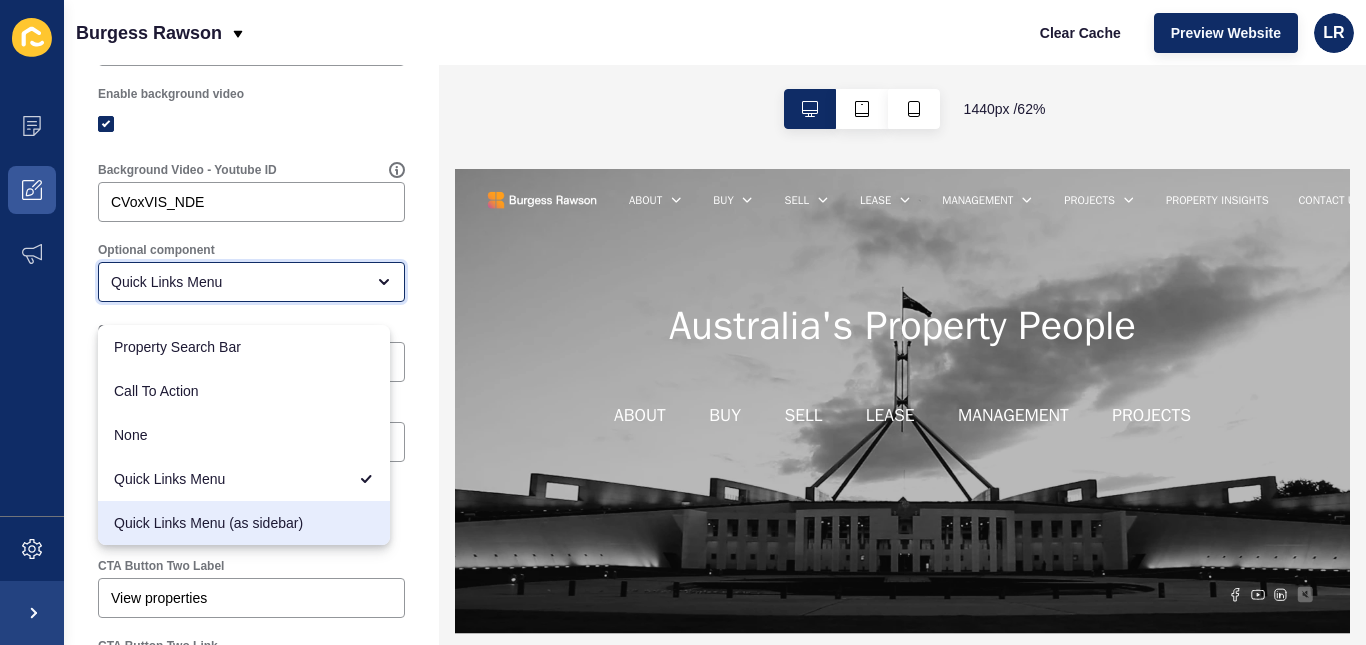 click on "Quick Links Menu (as sidebar)" at bounding box center (244, 523) 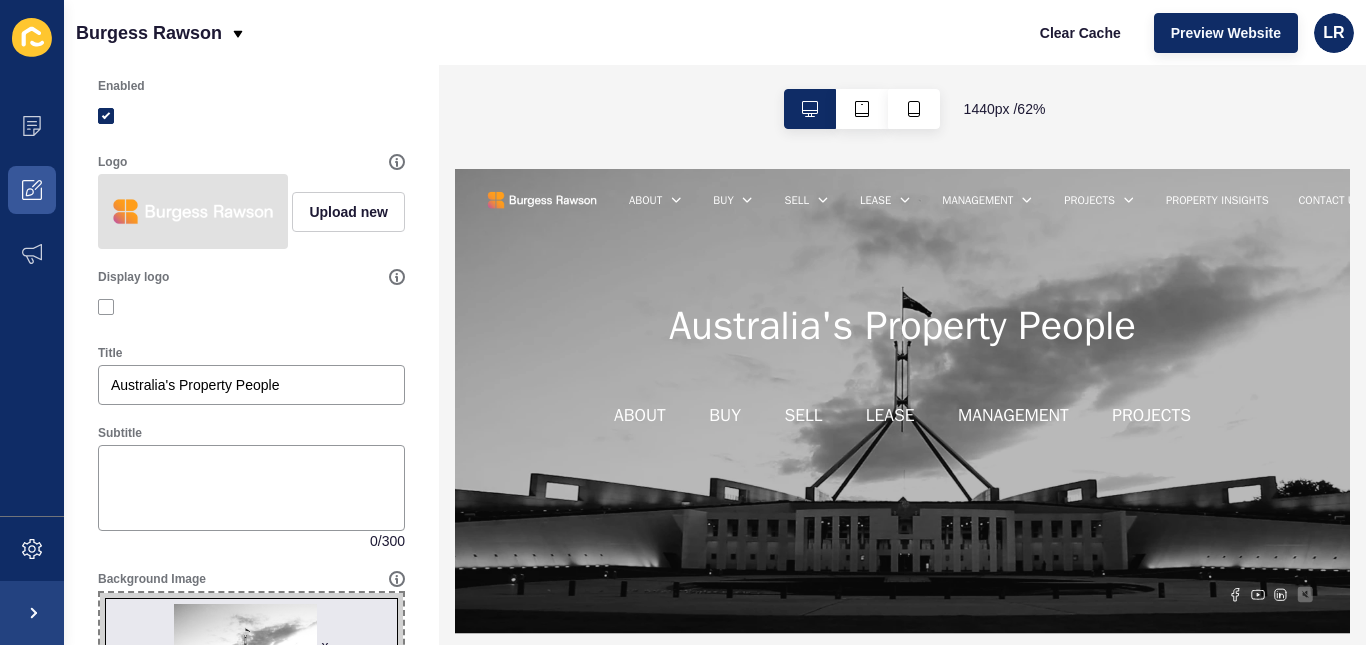scroll, scrollTop: 0, scrollLeft: 0, axis: both 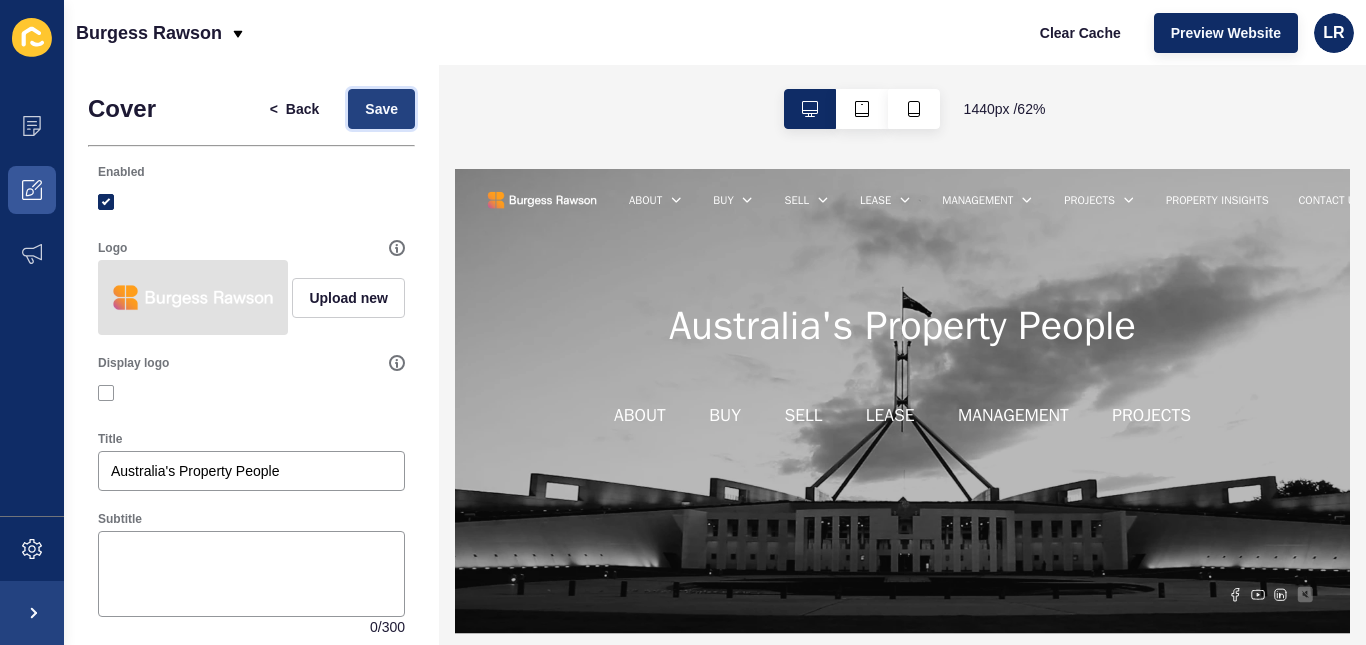 click on "Save" at bounding box center [381, 109] 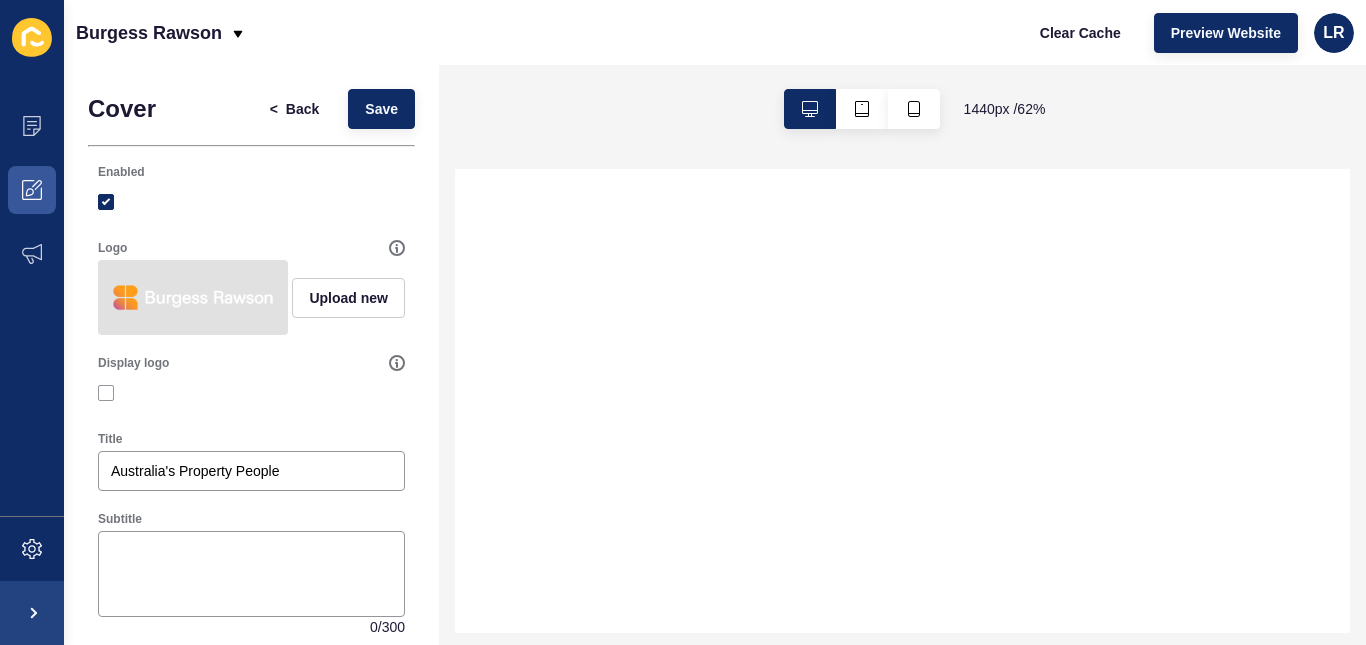 scroll, scrollTop: 0, scrollLeft: 0, axis: both 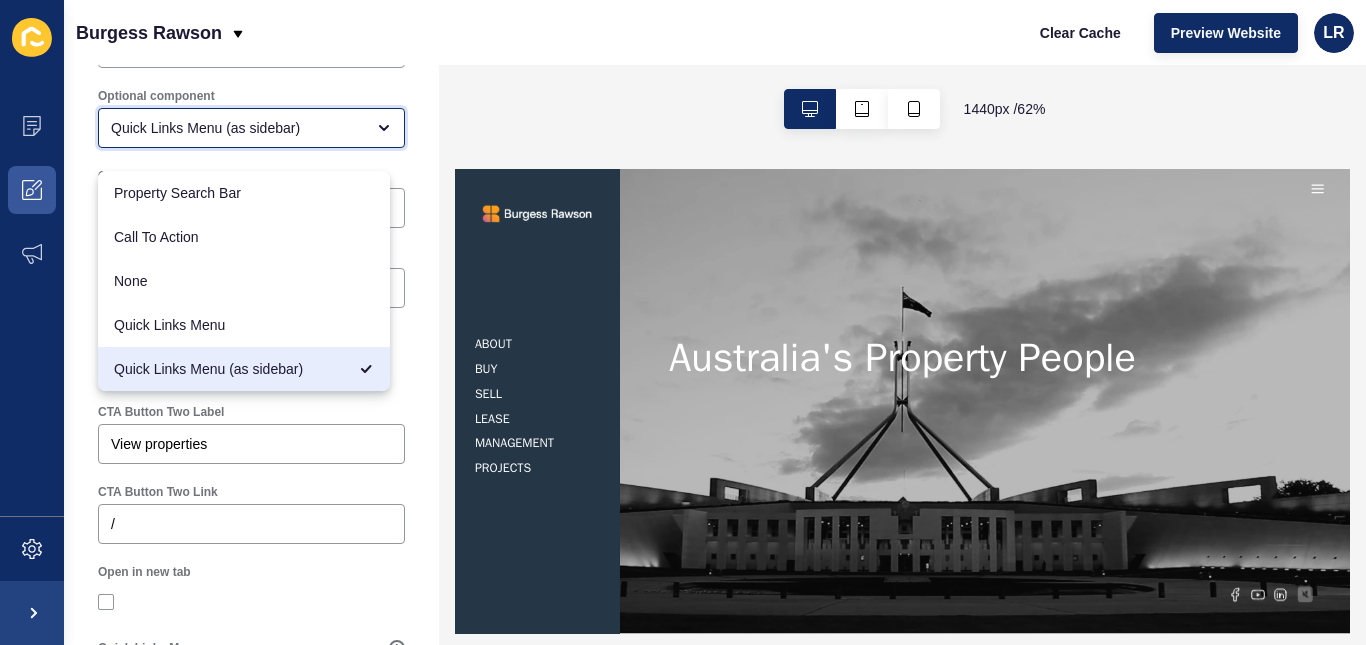 click on "Quick Links Menu (as sidebar)" at bounding box center (237, 128) 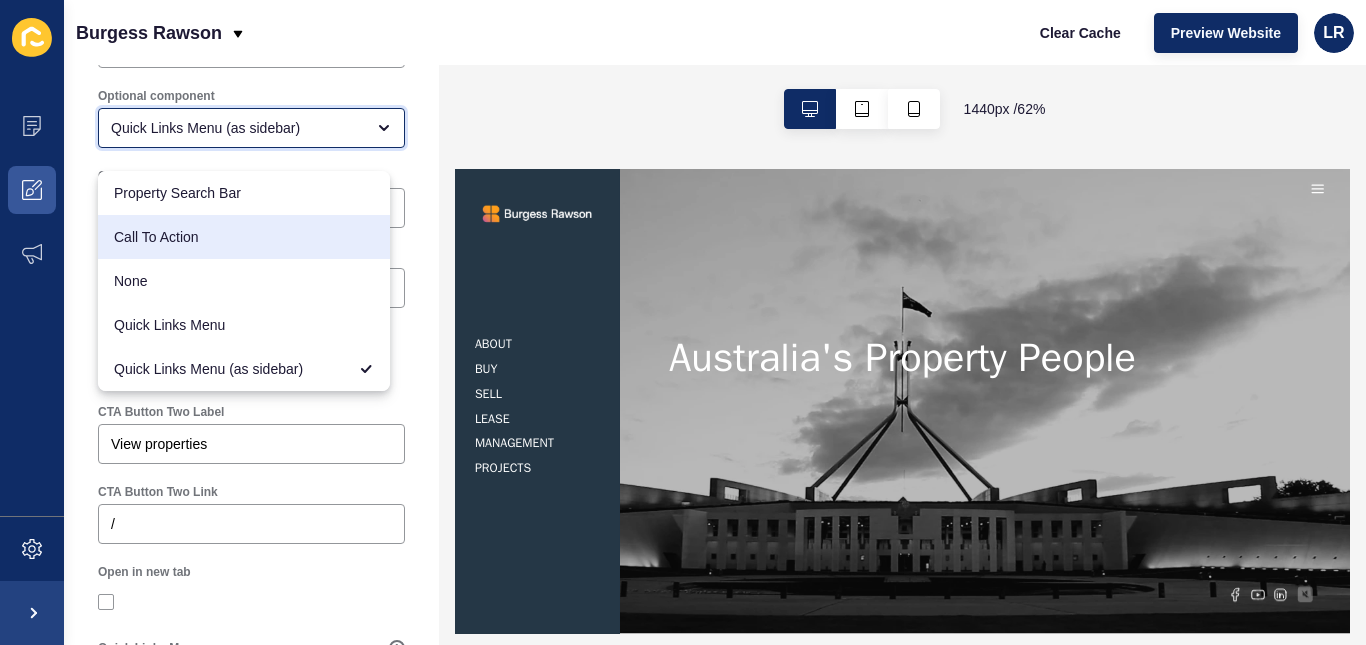 click on "Call To Action" at bounding box center (244, 237) 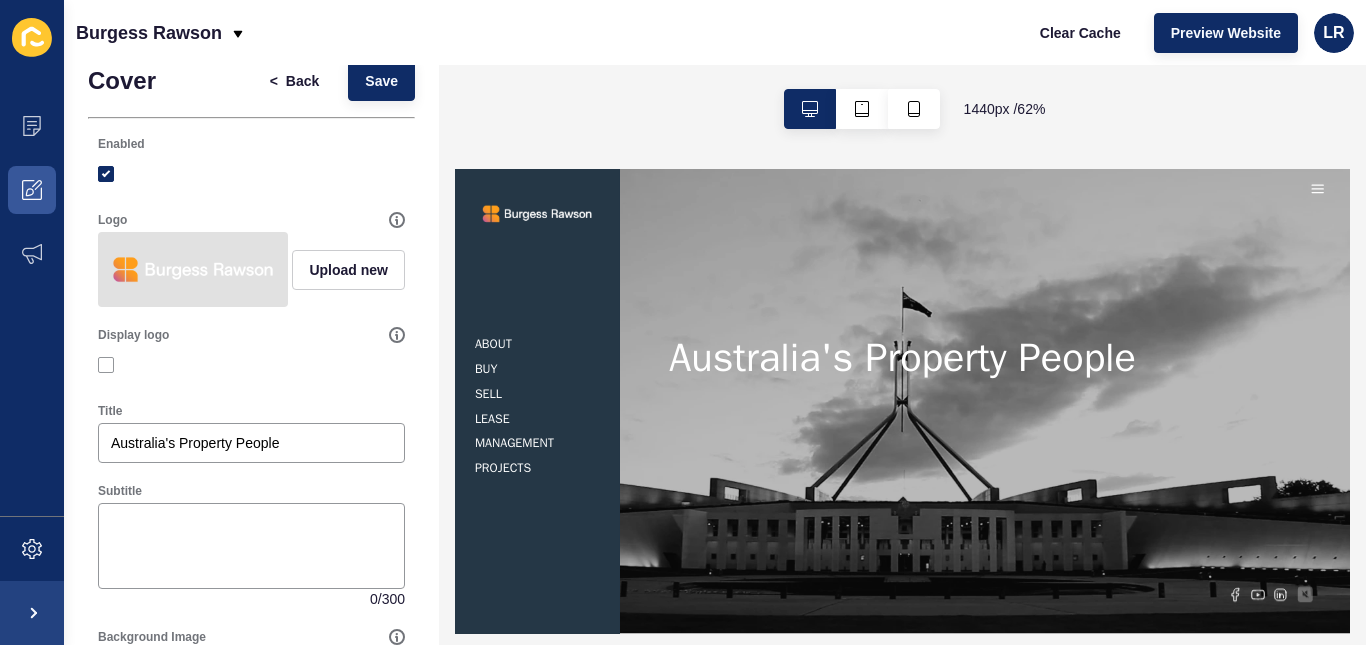 scroll, scrollTop: 0, scrollLeft: 0, axis: both 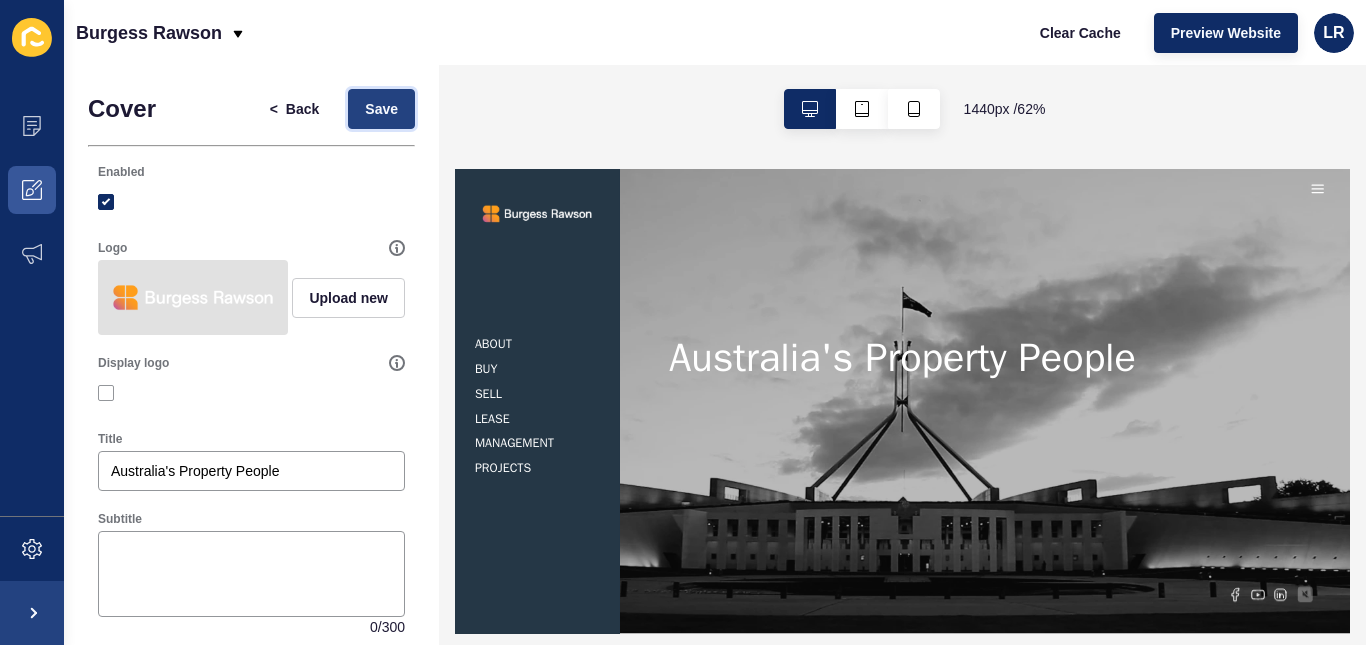 click on "Save" at bounding box center (381, 109) 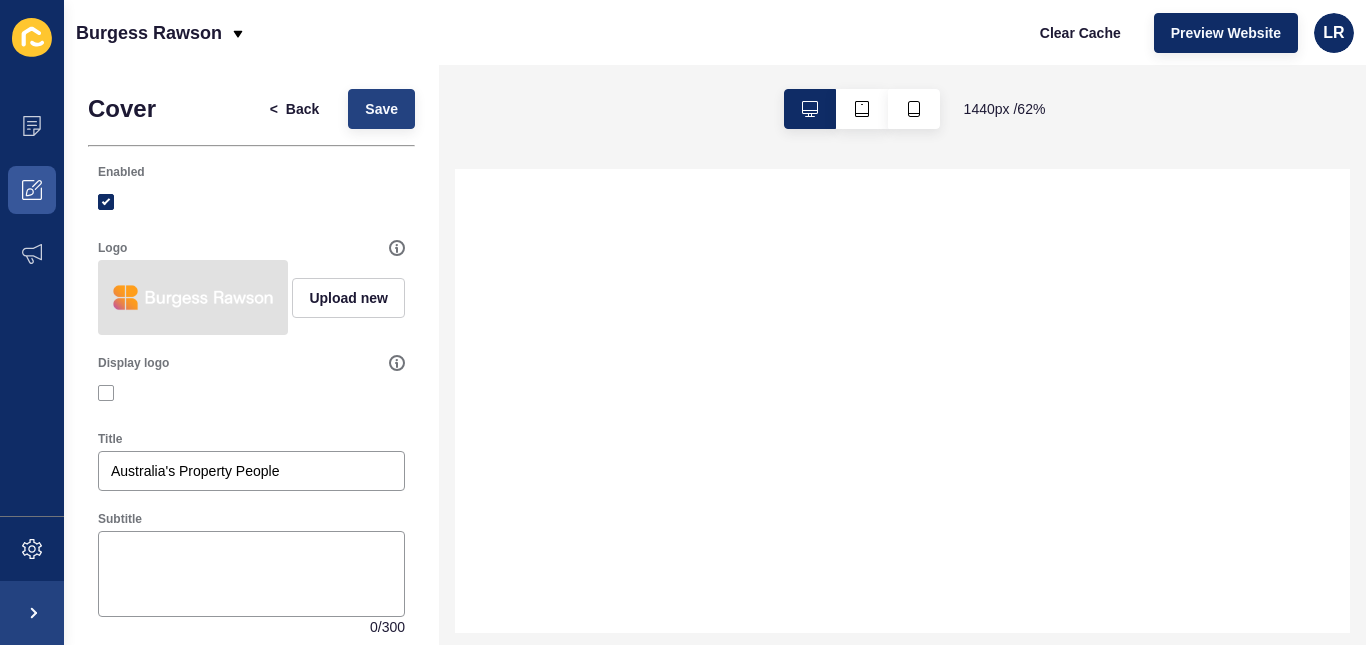 scroll, scrollTop: 0, scrollLeft: 0, axis: both 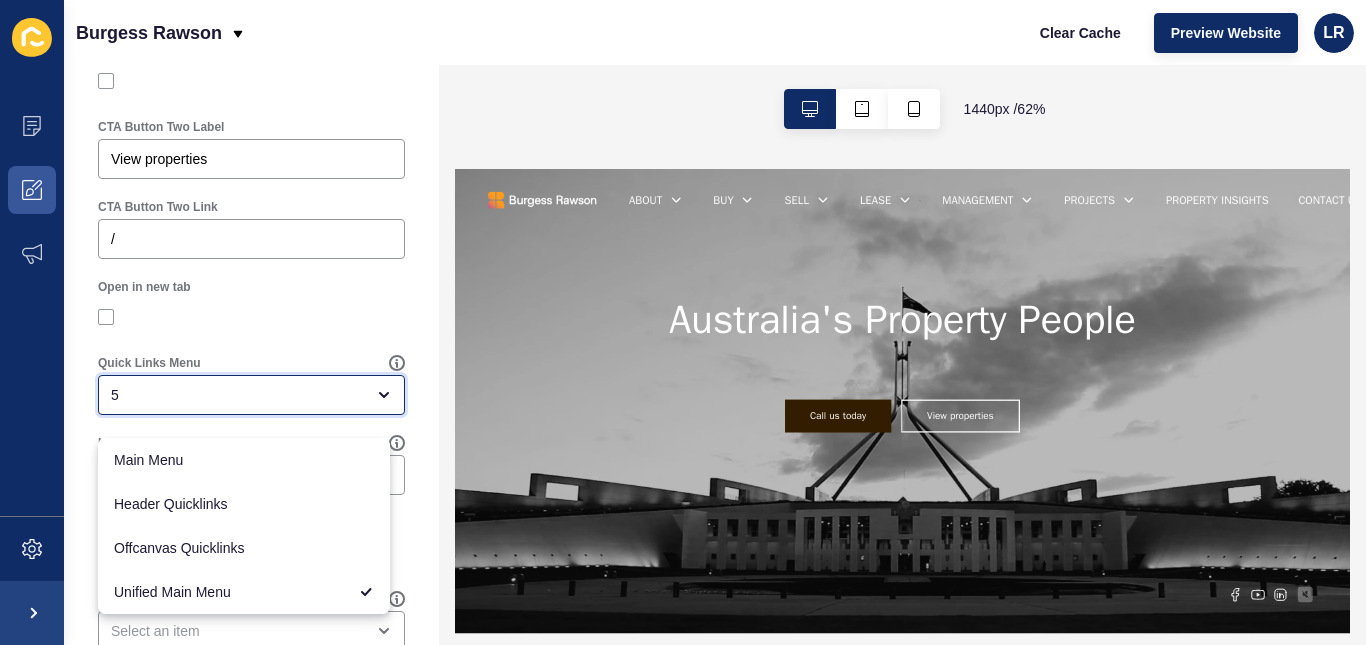 click at bounding box center (384, 395) 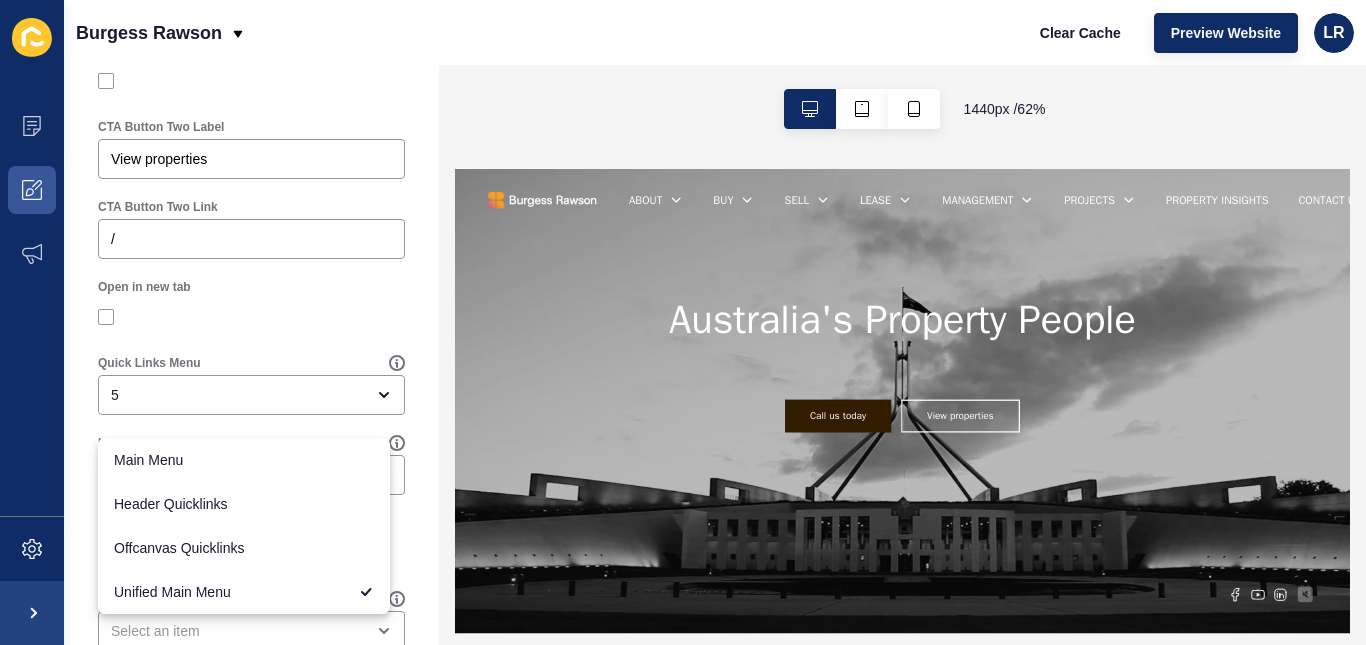 click on "Quick Links Menu 5" at bounding box center [251, 385] 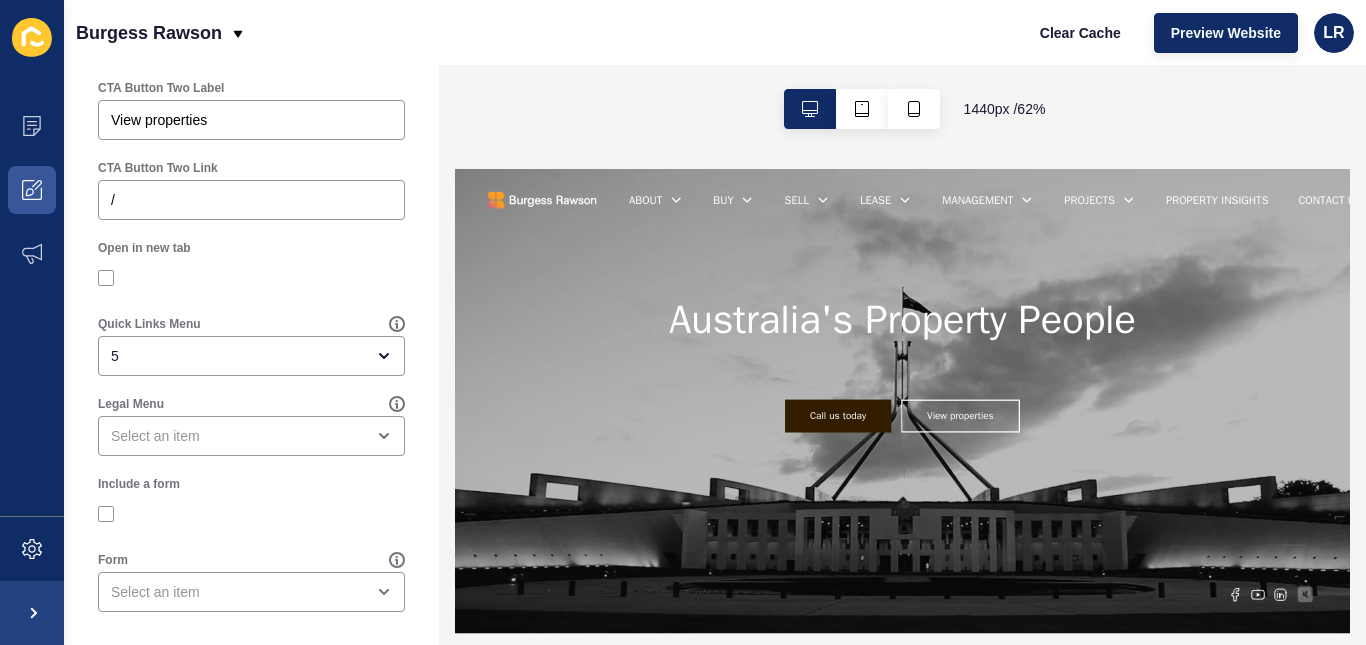 scroll, scrollTop: 1532, scrollLeft: 0, axis: vertical 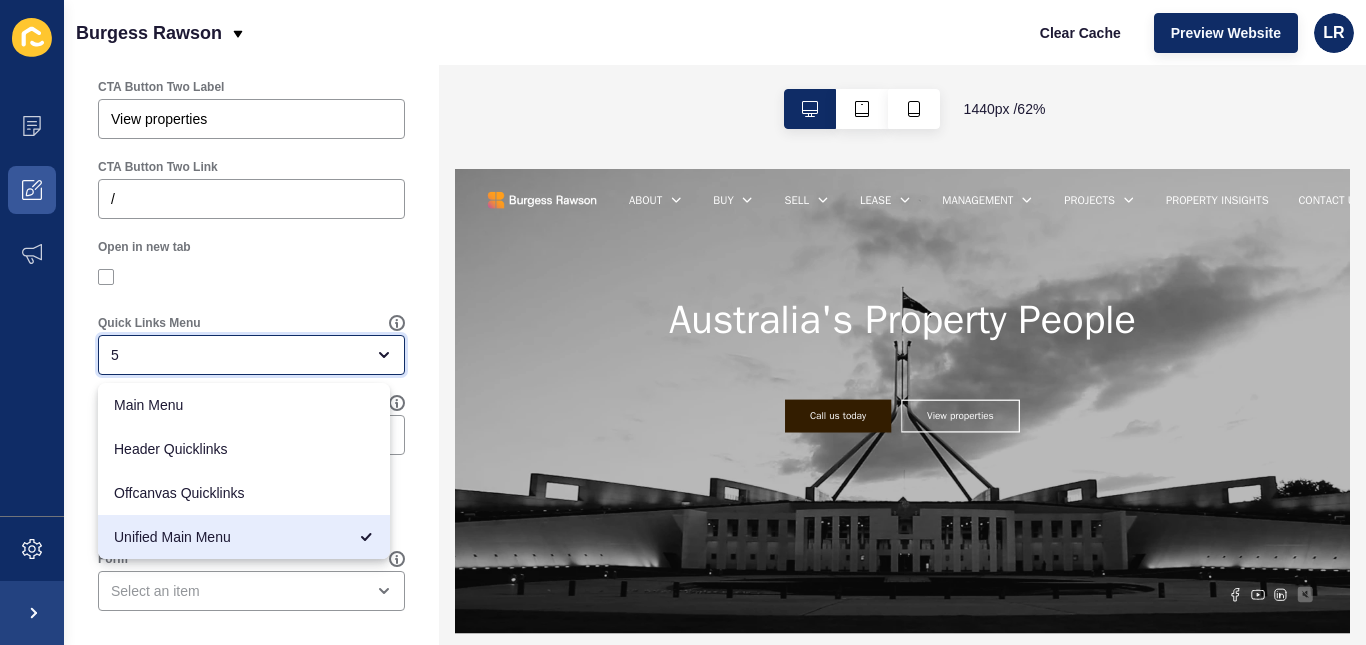 click on "5" at bounding box center (251, 355) 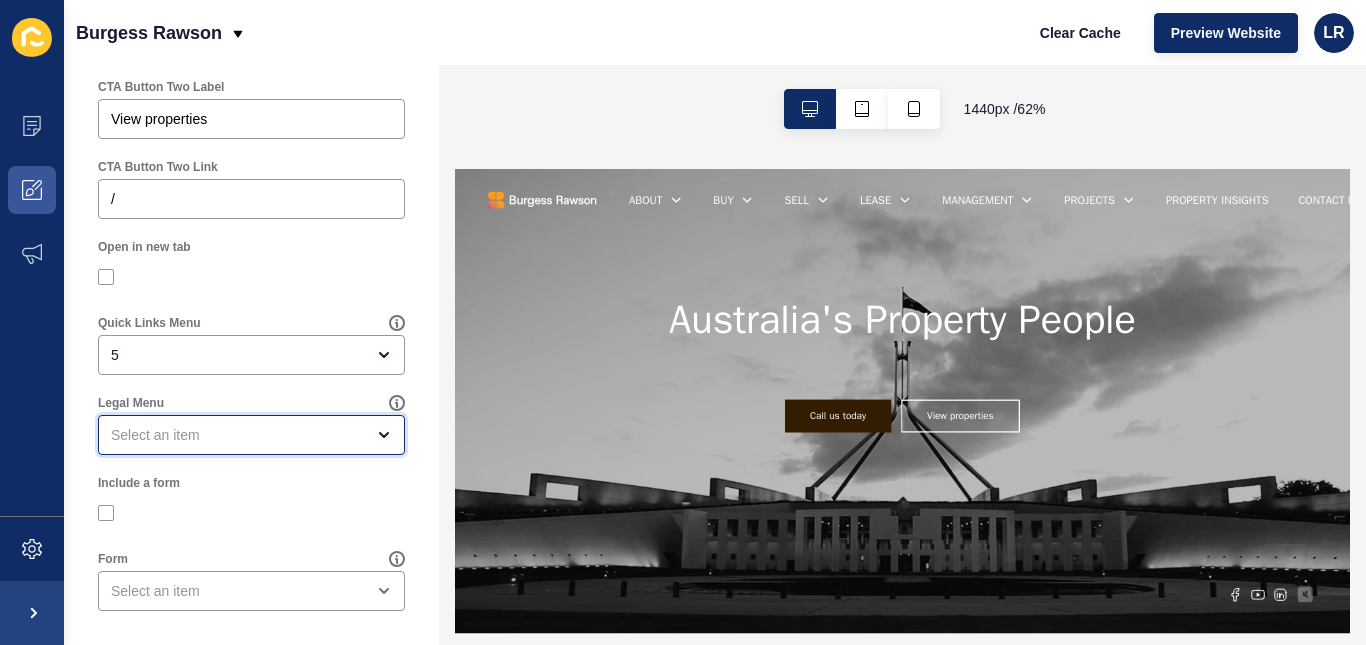 click at bounding box center (251, 435) 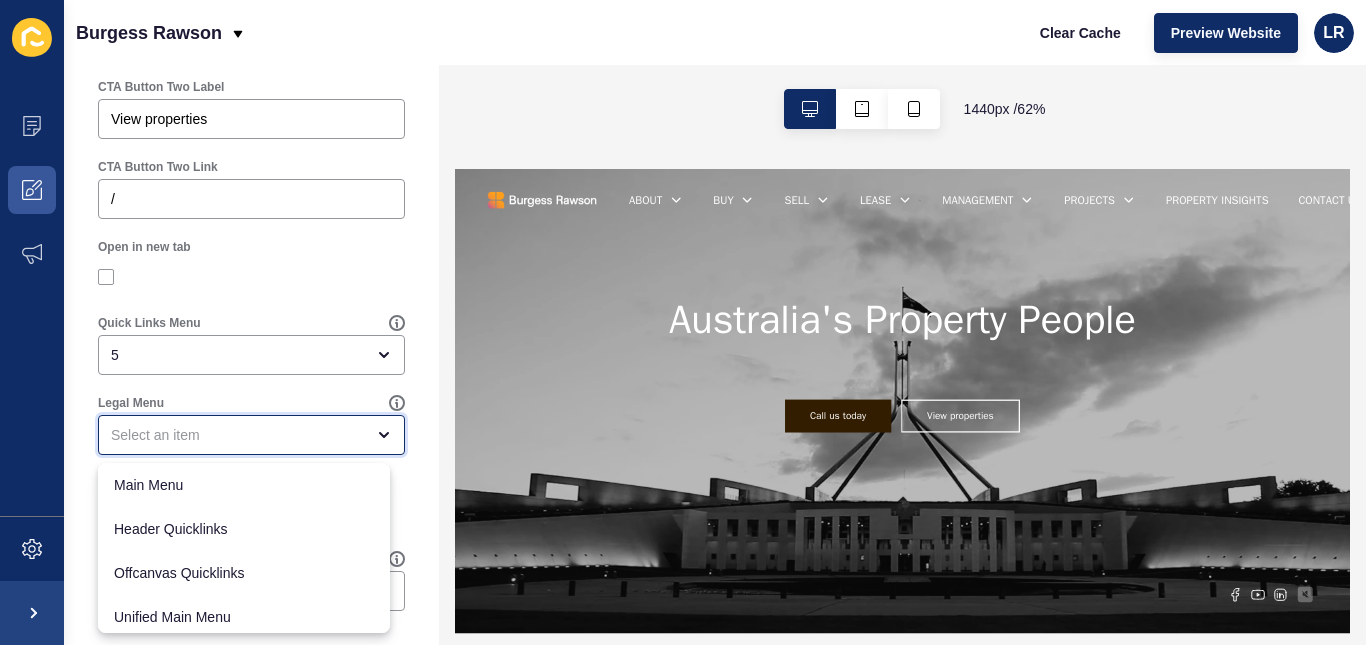 click at bounding box center [237, 435] 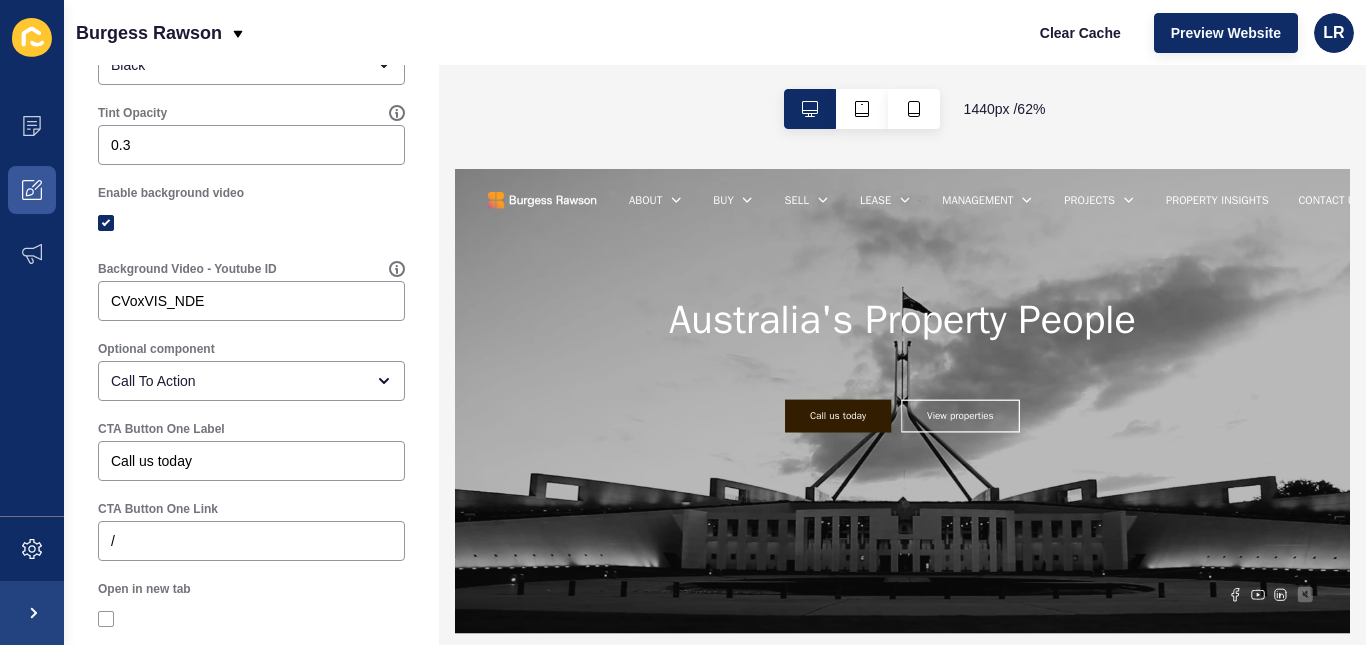 scroll, scrollTop: 938, scrollLeft: 0, axis: vertical 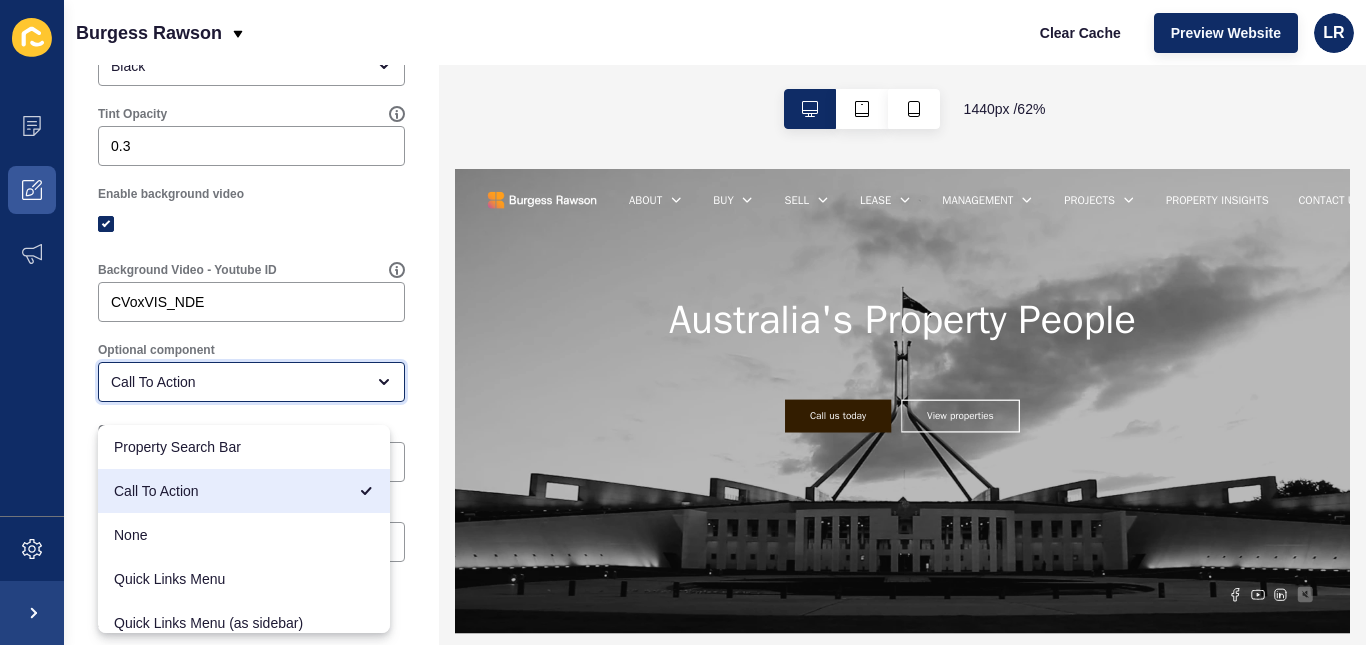 click on "Call To Action" at bounding box center [251, 382] 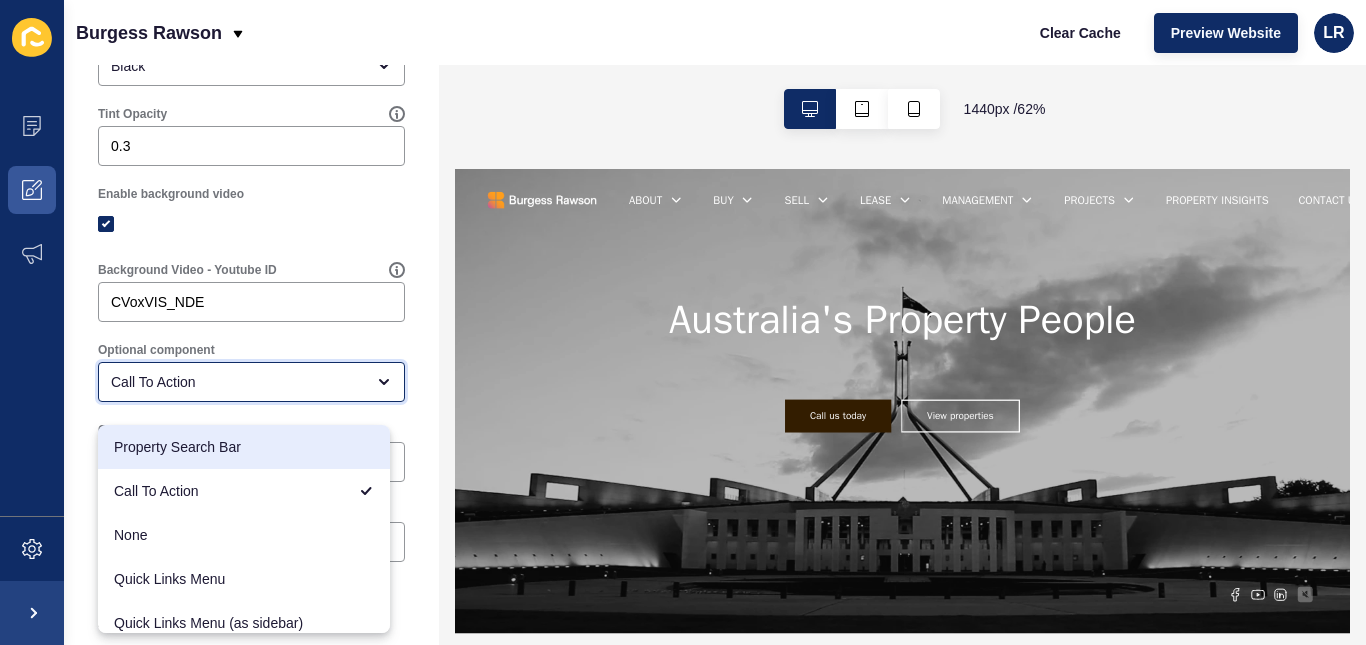 click on "Property Search Bar" at bounding box center [244, 447] 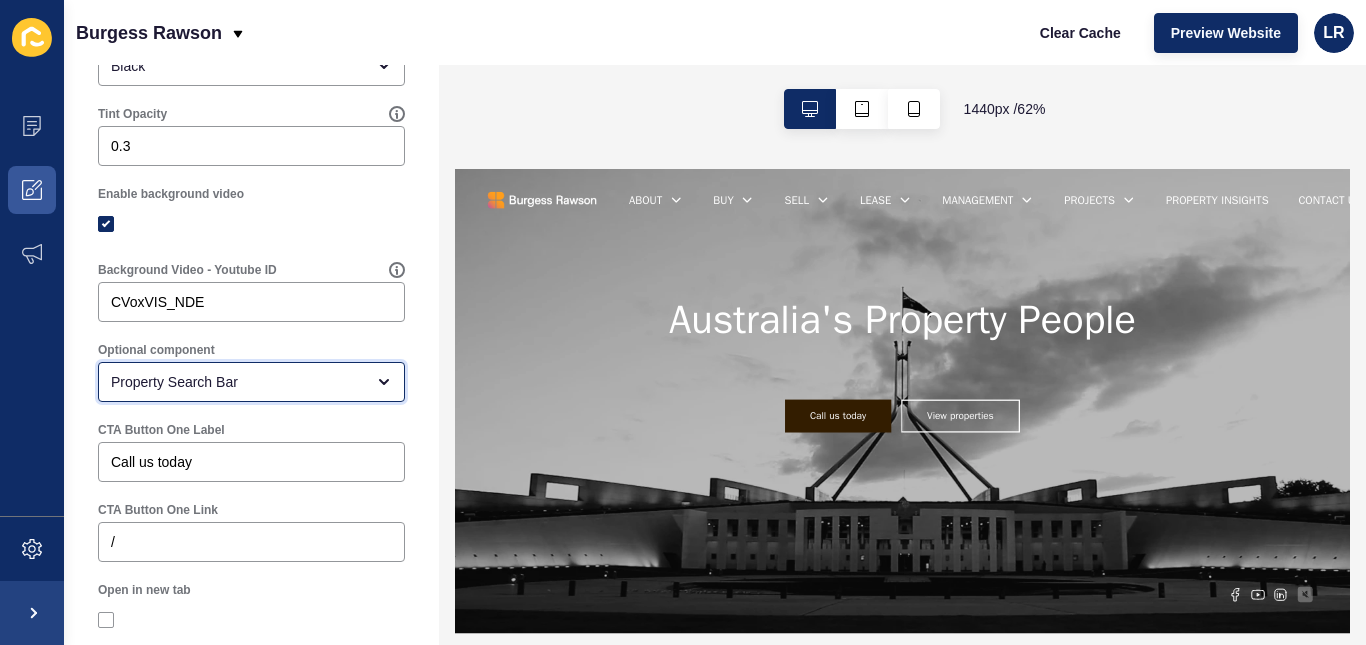 scroll, scrollTop: 0, scrollLeft: 0, axis: both 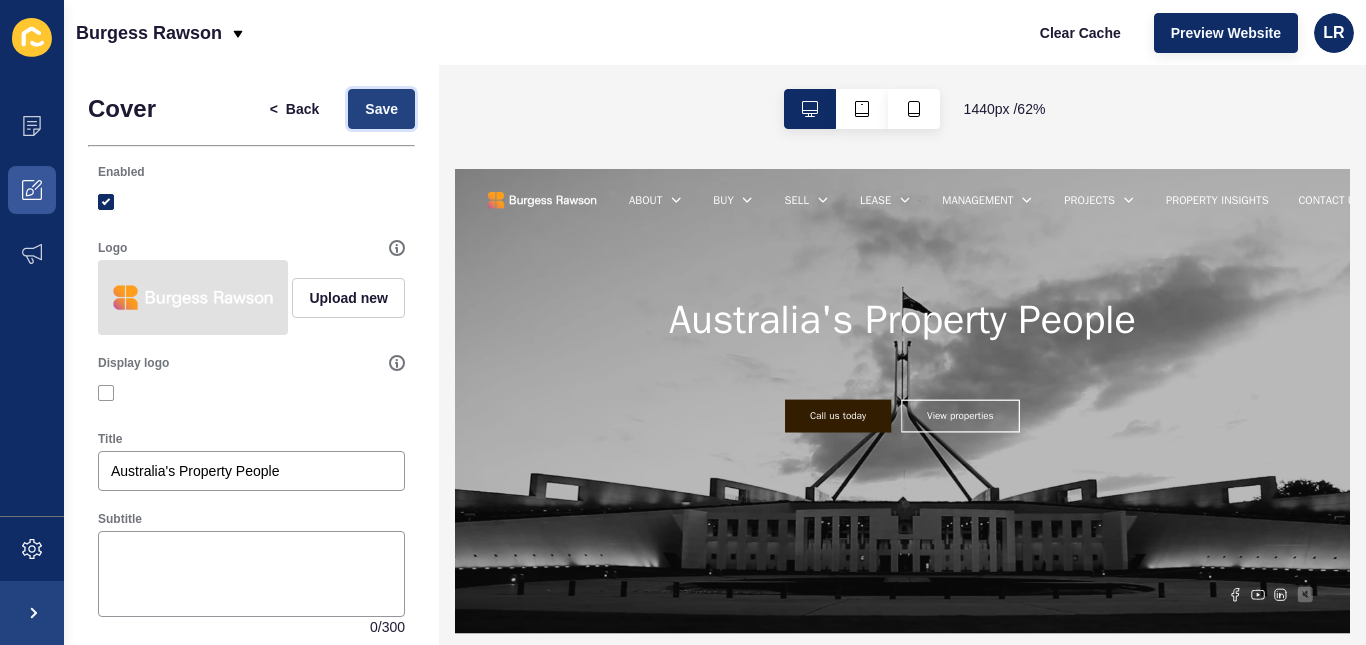 click on "Save" at bounding box center [381, 109] 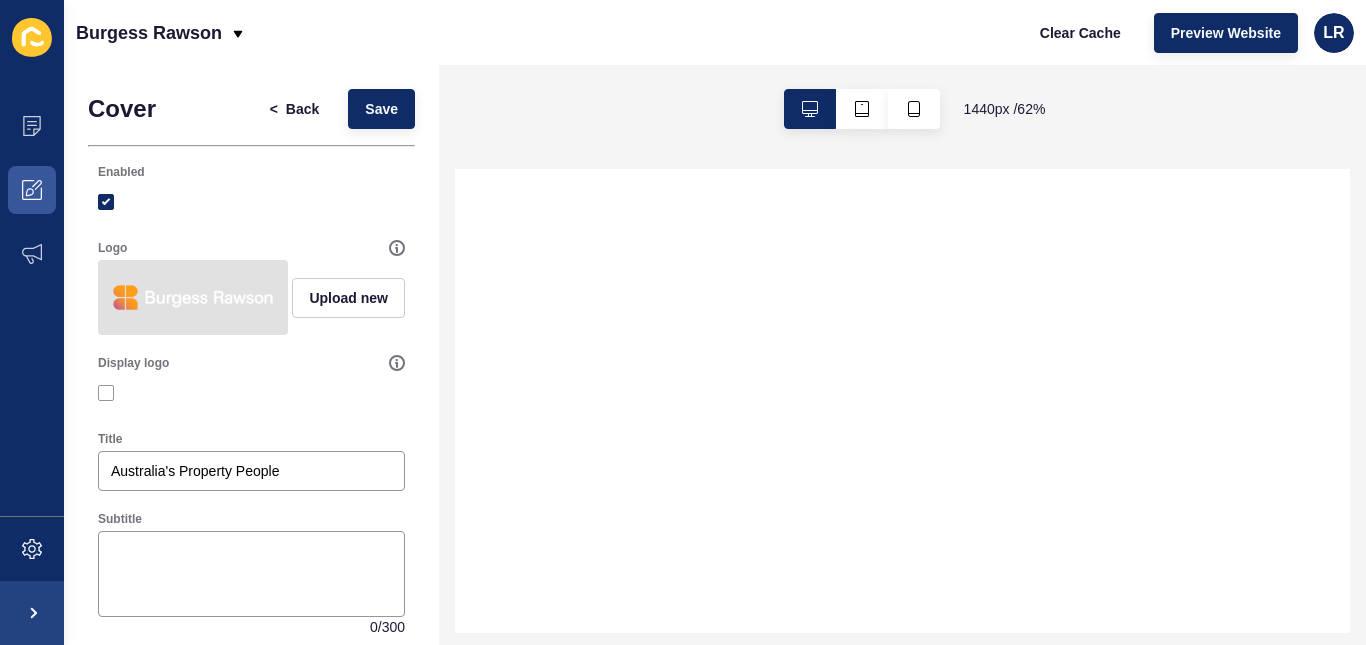 scroll, scrollTop: 0, scrollLeft: 0, axis: both 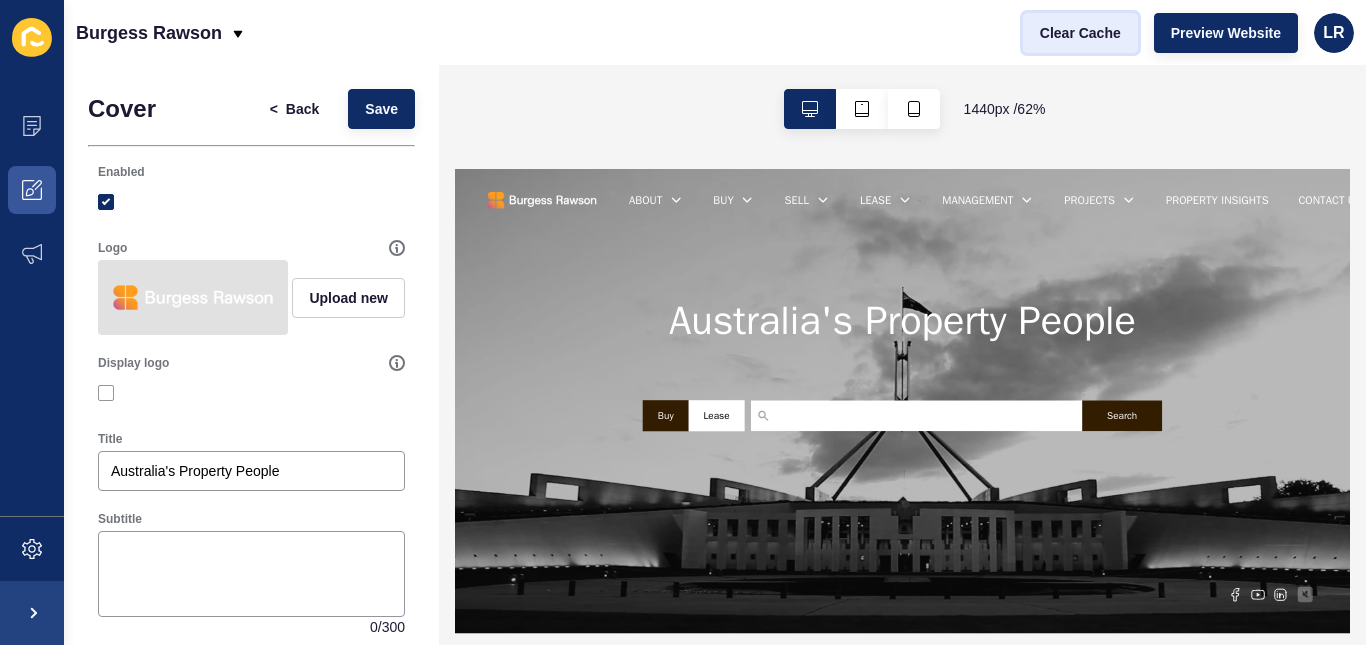 click on "Clear Cache" at bounding box center (1080, 33) 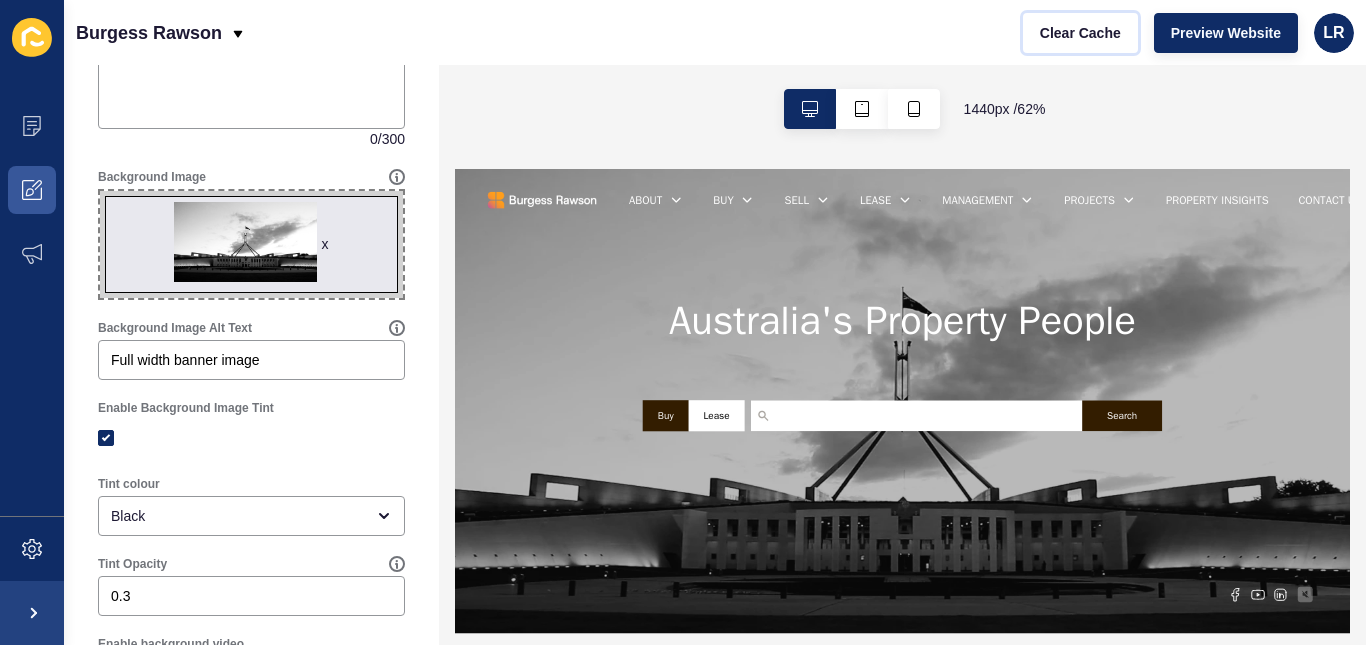 scroll, scrollTop: 525, scrollLeft: 0, axis: vertical 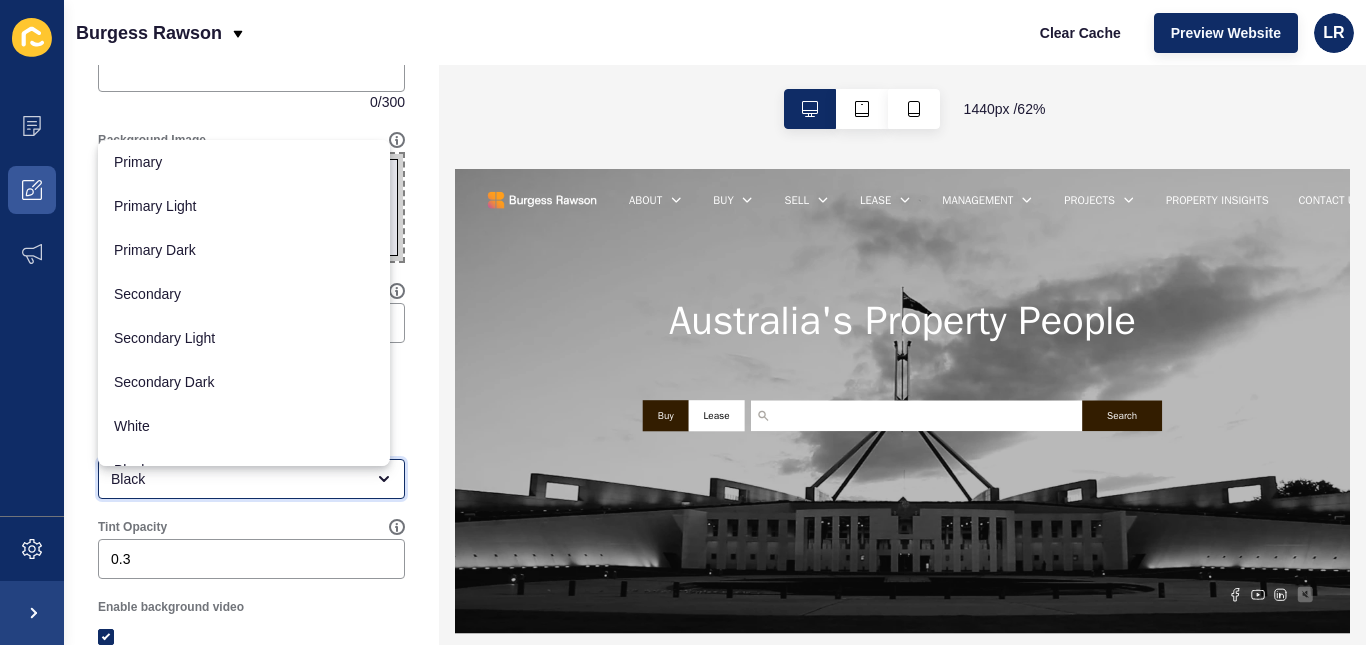 click on "Black" at bounding box center (237, 479) 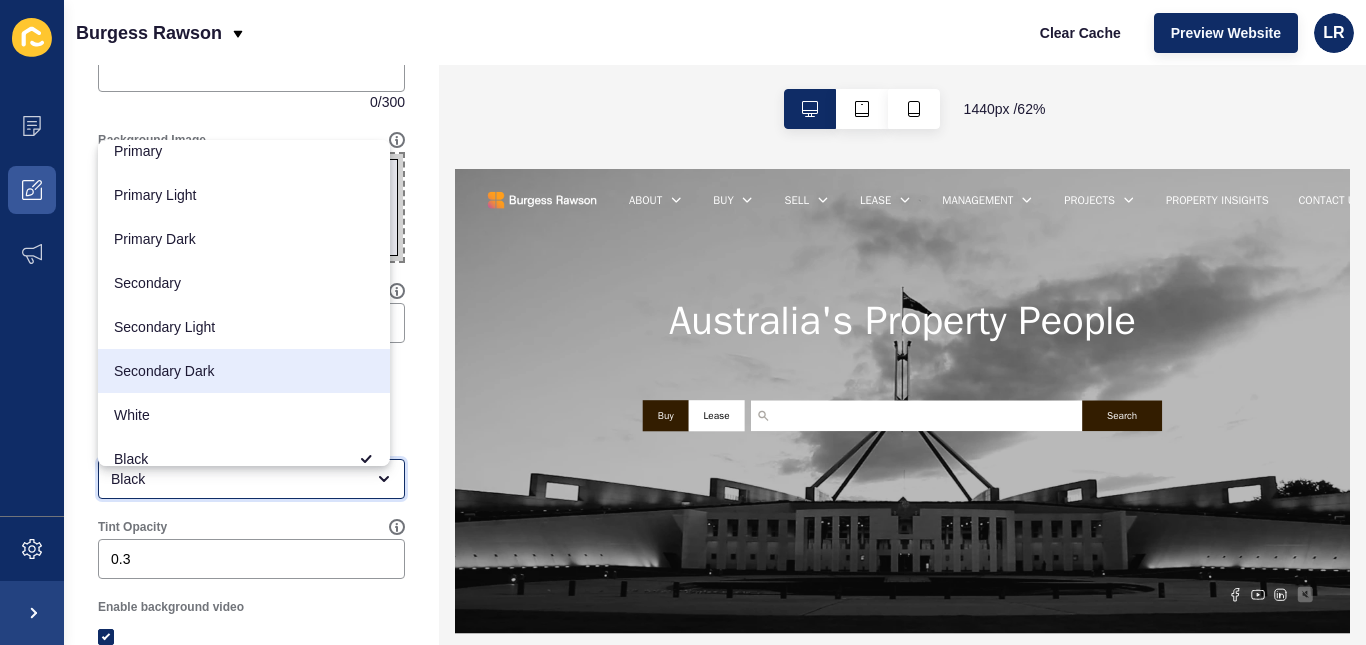 scroll, scrollTop: 0, scrollLeft: 0, axis: both 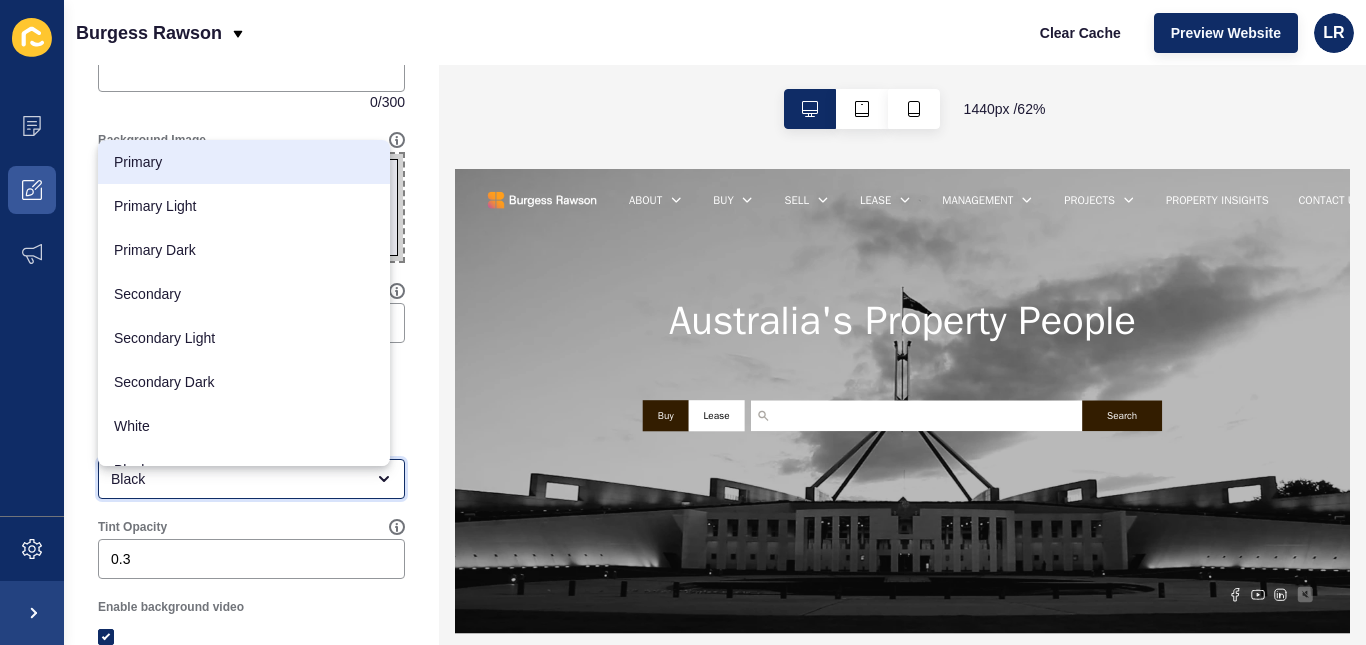 click on "Primary" at bounding box center (244, 162) 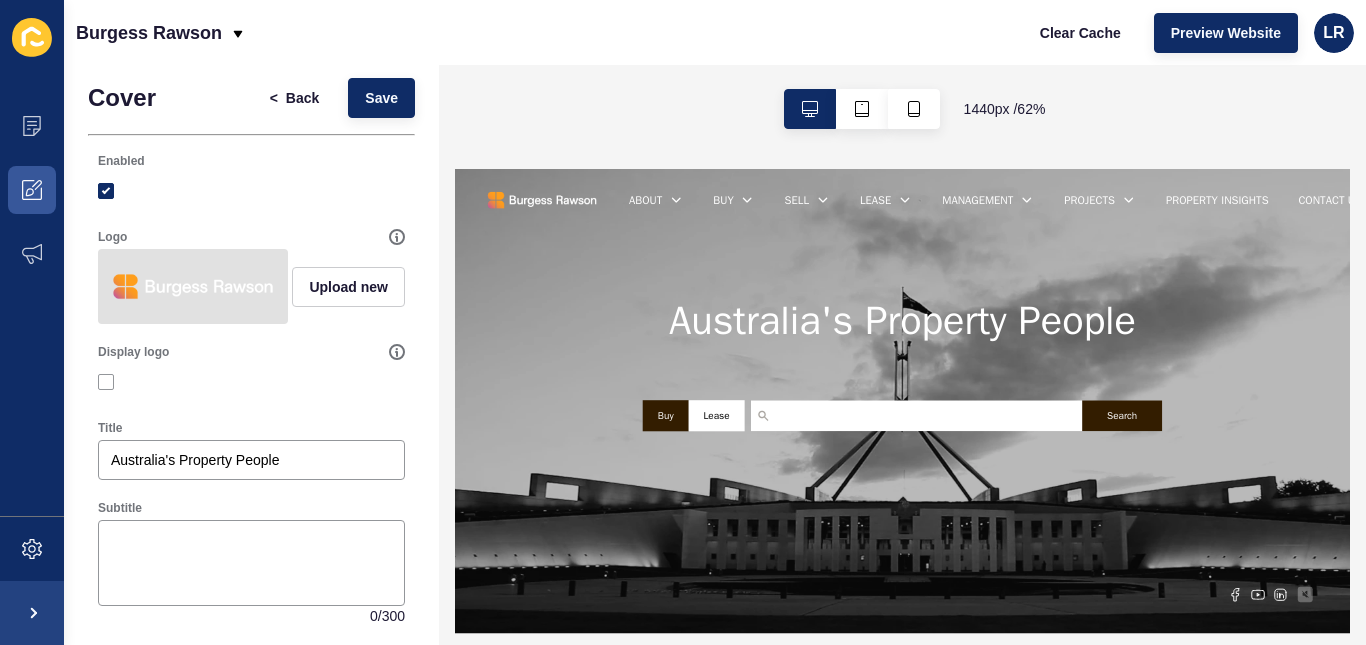 scroll, scrollTop: 0, scrollLeft: 0, axis: both 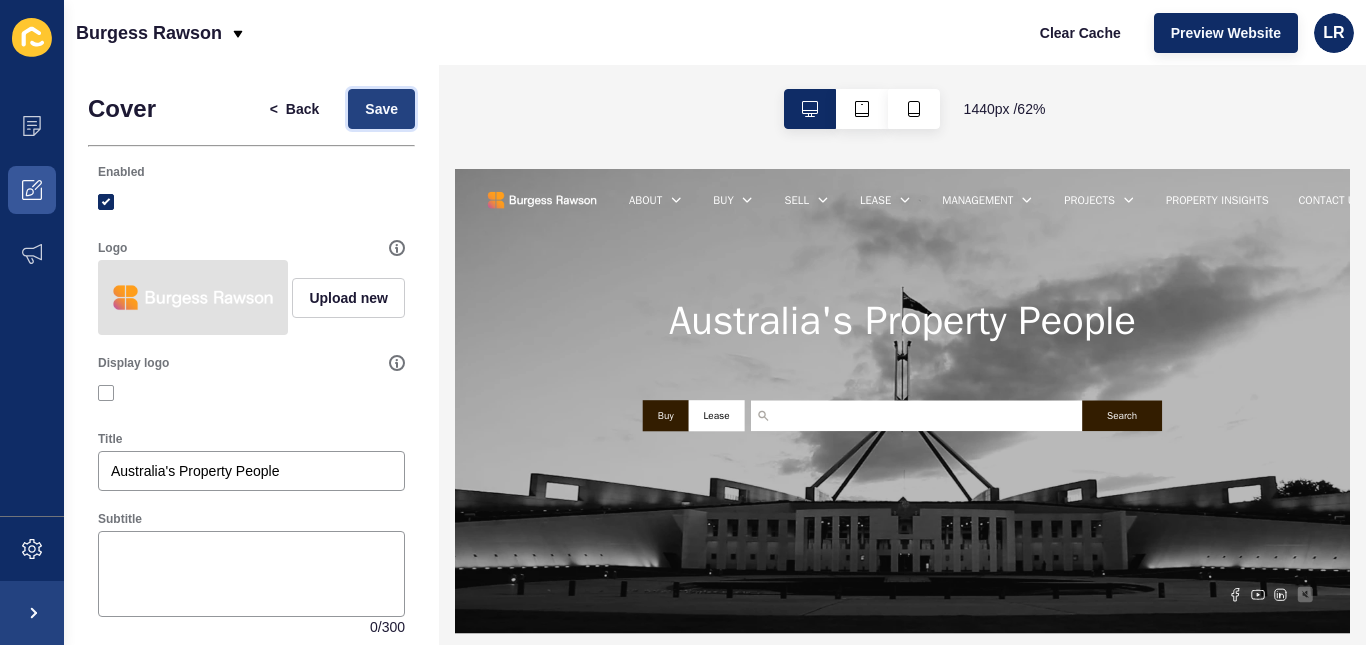click on "Save" at bounding box center (381, 109) 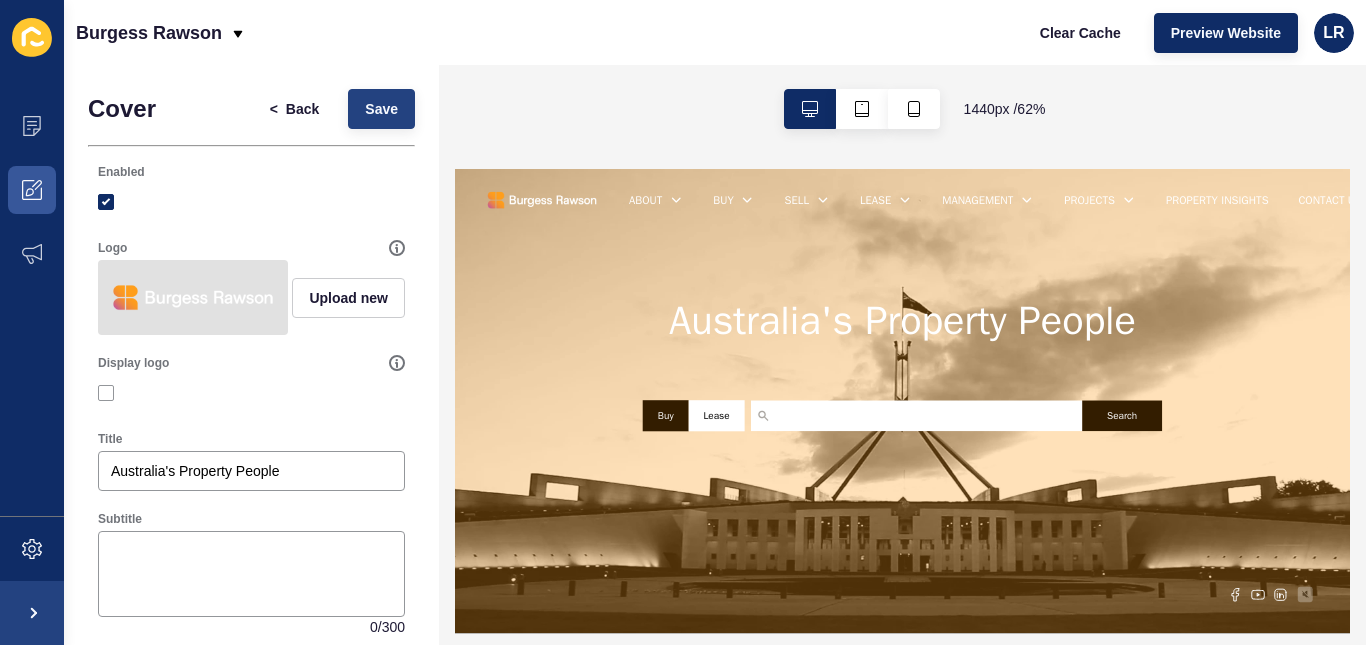 scroll, scrollTop: 0, scrollLeft: 0, axis: both 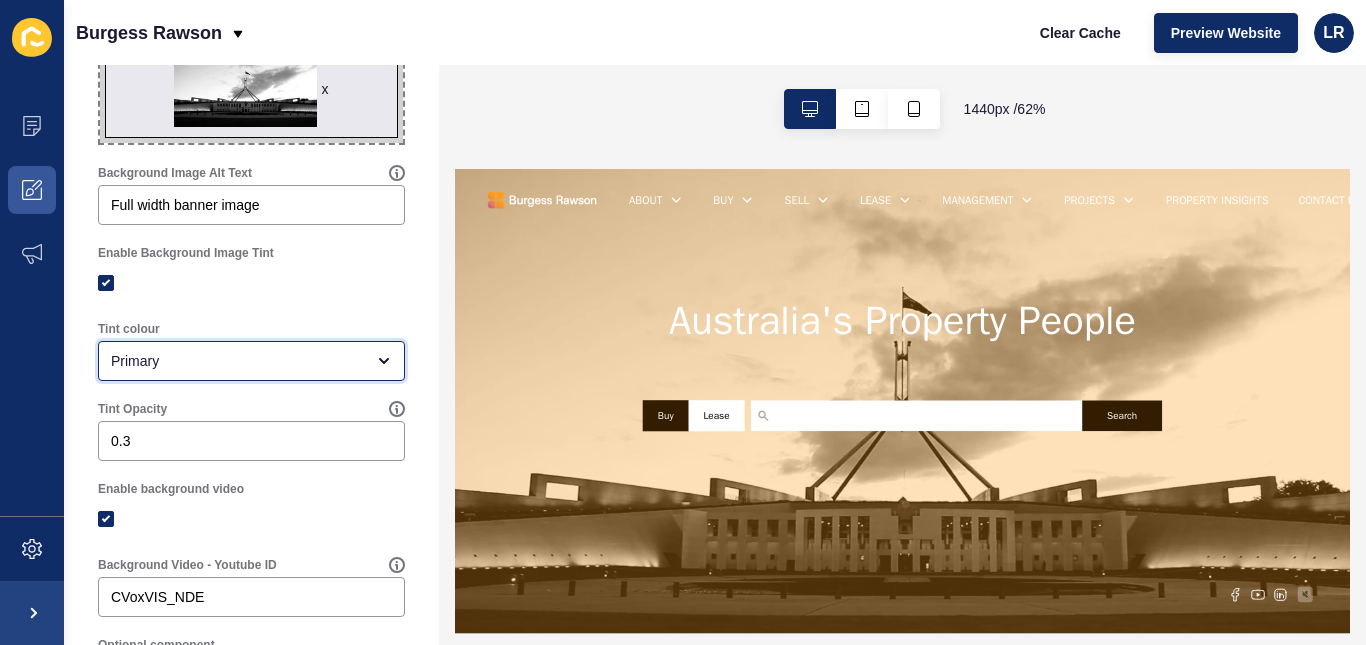 click on "Primary" at bounding box center (237, 361) 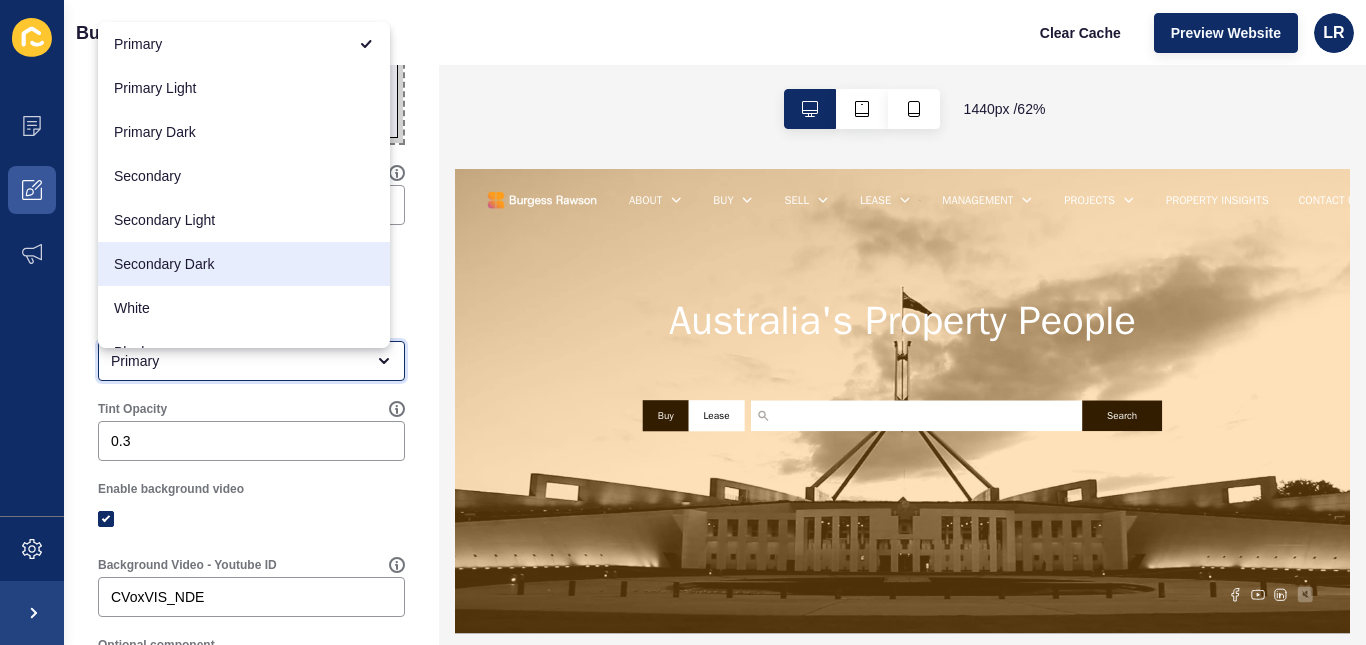 scroll, scrollTop: 26, scrollLeft: 0, axis: vertical 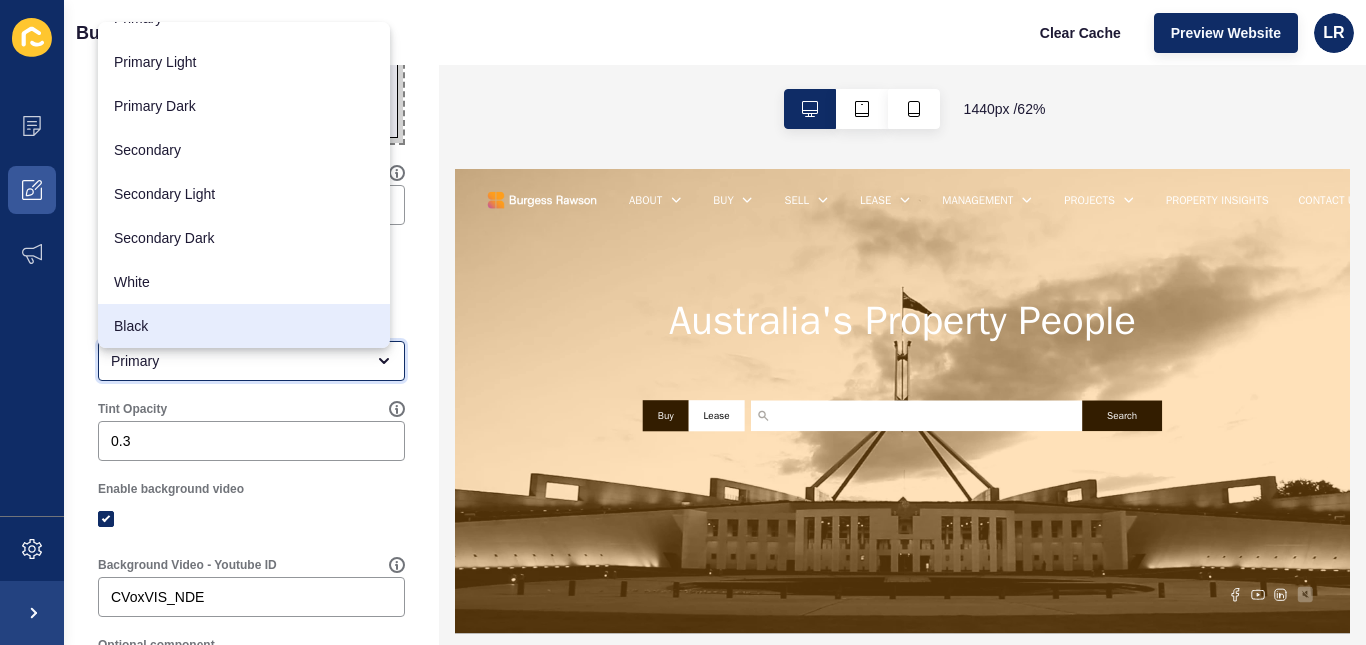 click on "Black" at bounding box center (244, 326) 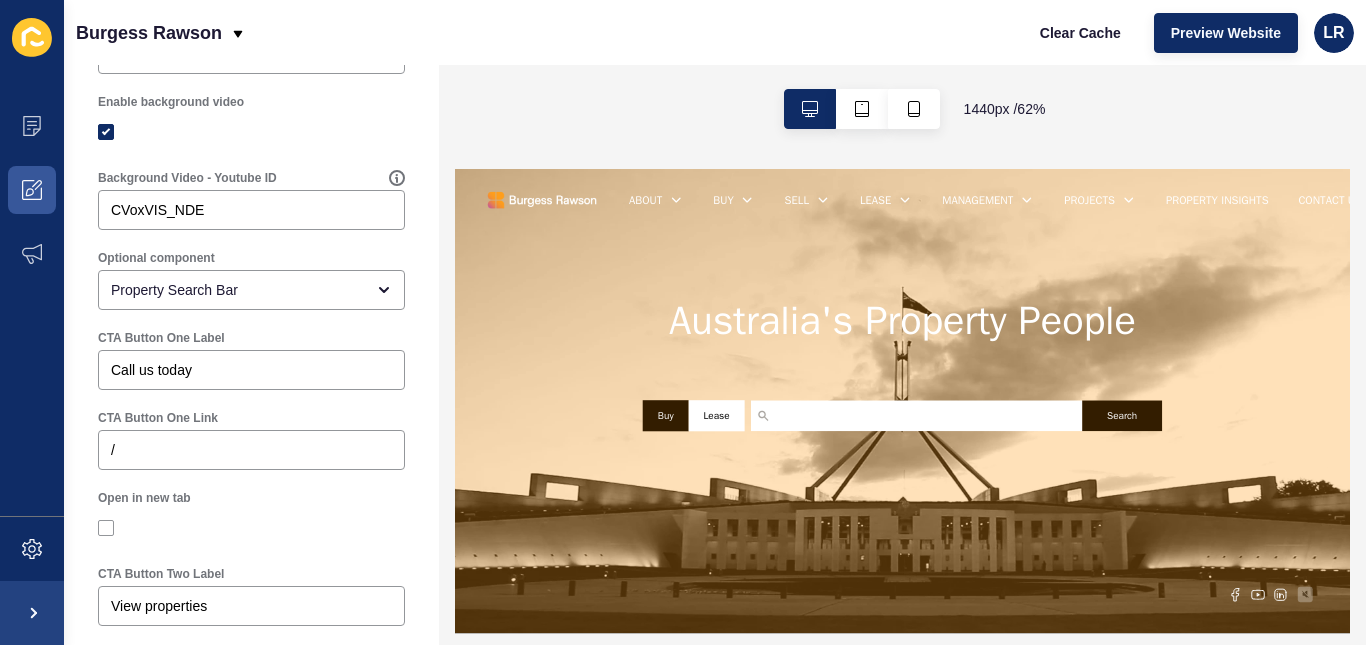 scroll, scrollTop: 1077, scrollLeft: 0, axis: vertical 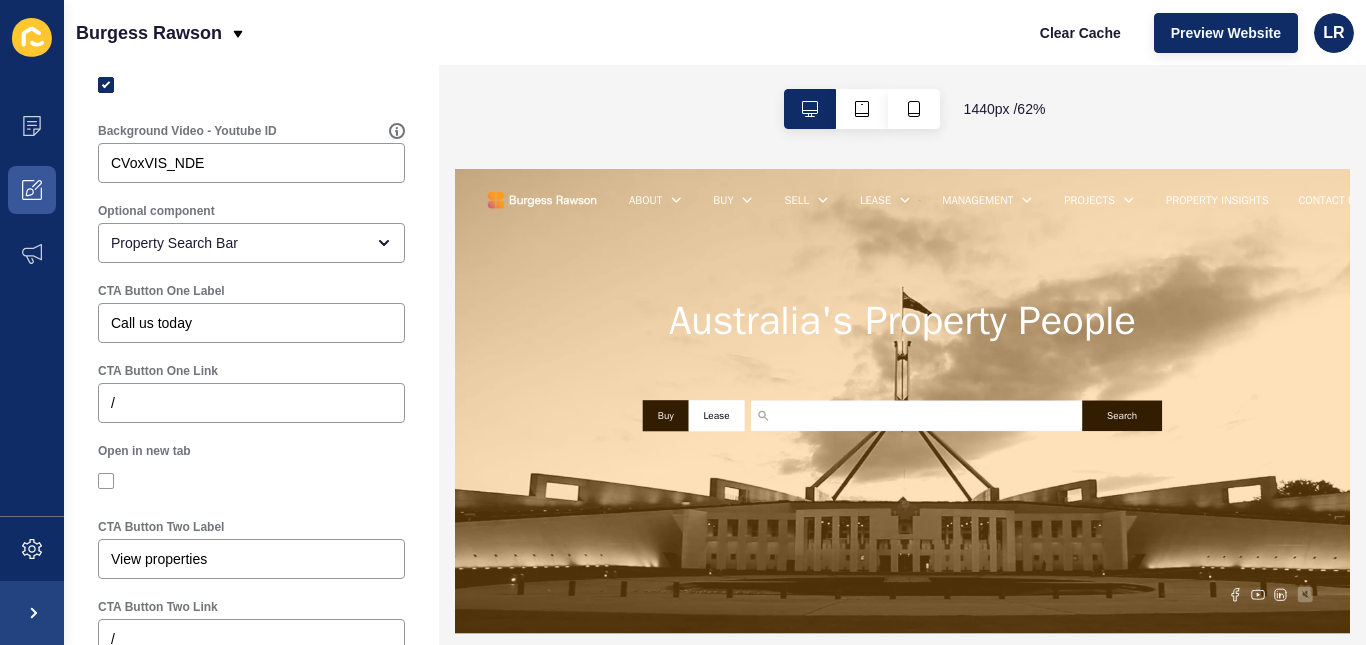 click on "CTA Button One Label Call us today" at bounding box center [251, 313] 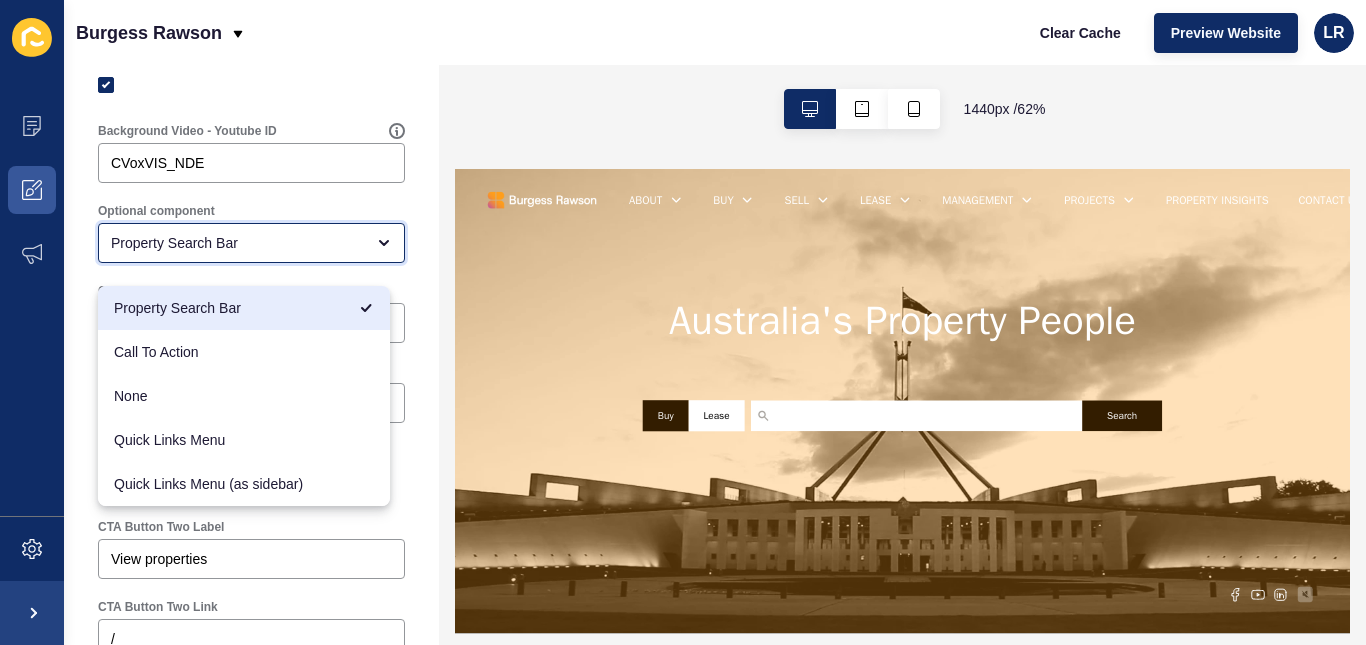 click on "Property Search Bar" at bounding box center (251, 243) 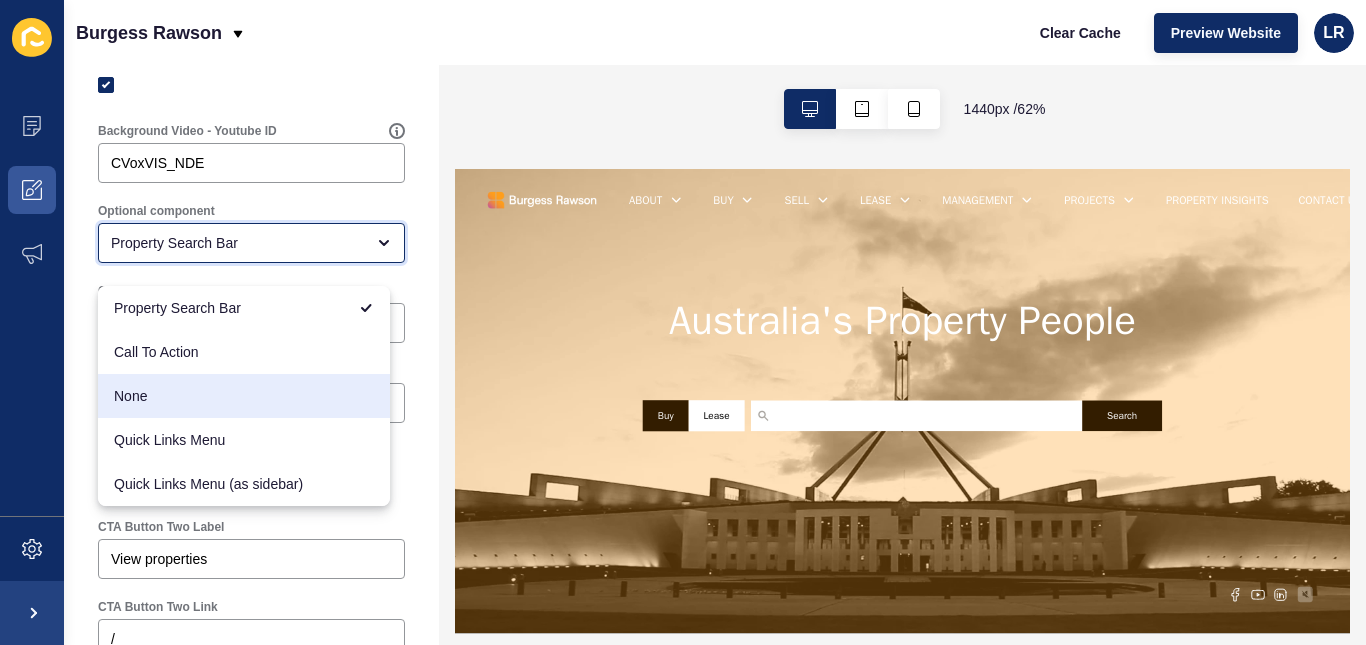 click on "None" at bounding box center [244, 396] 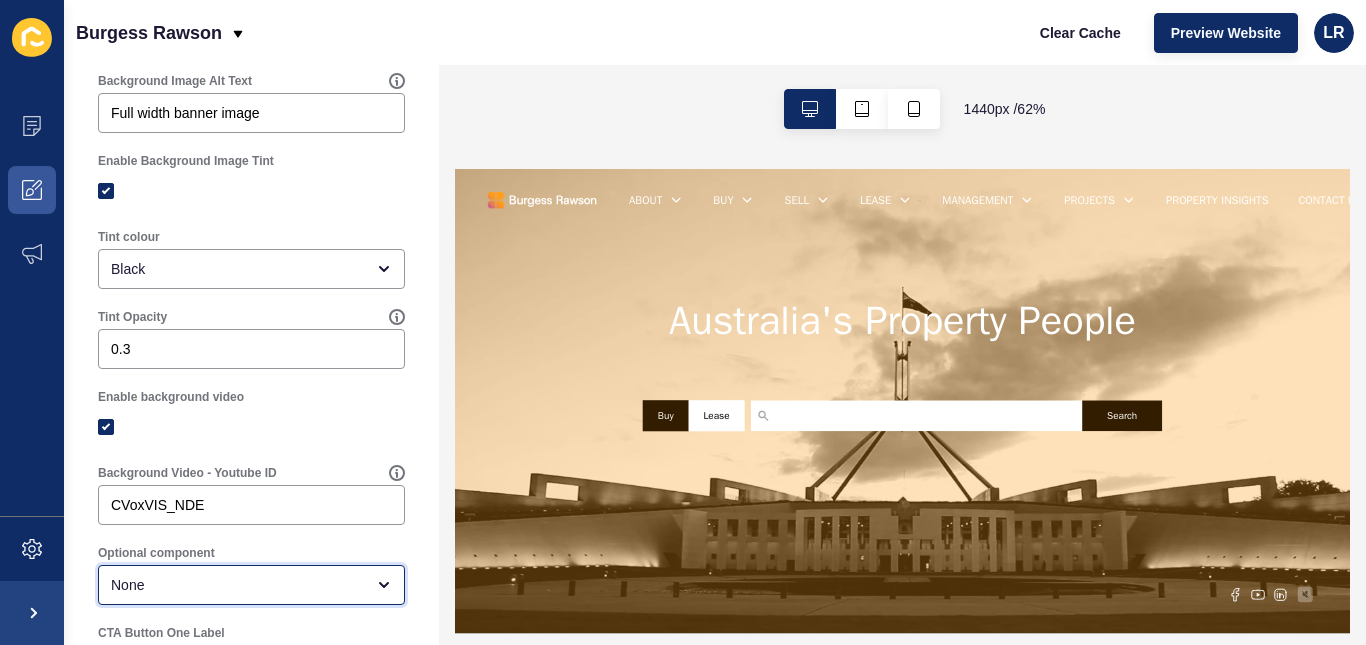 scroll, scrollTop: 0, scrollLeft: 0, axis: both 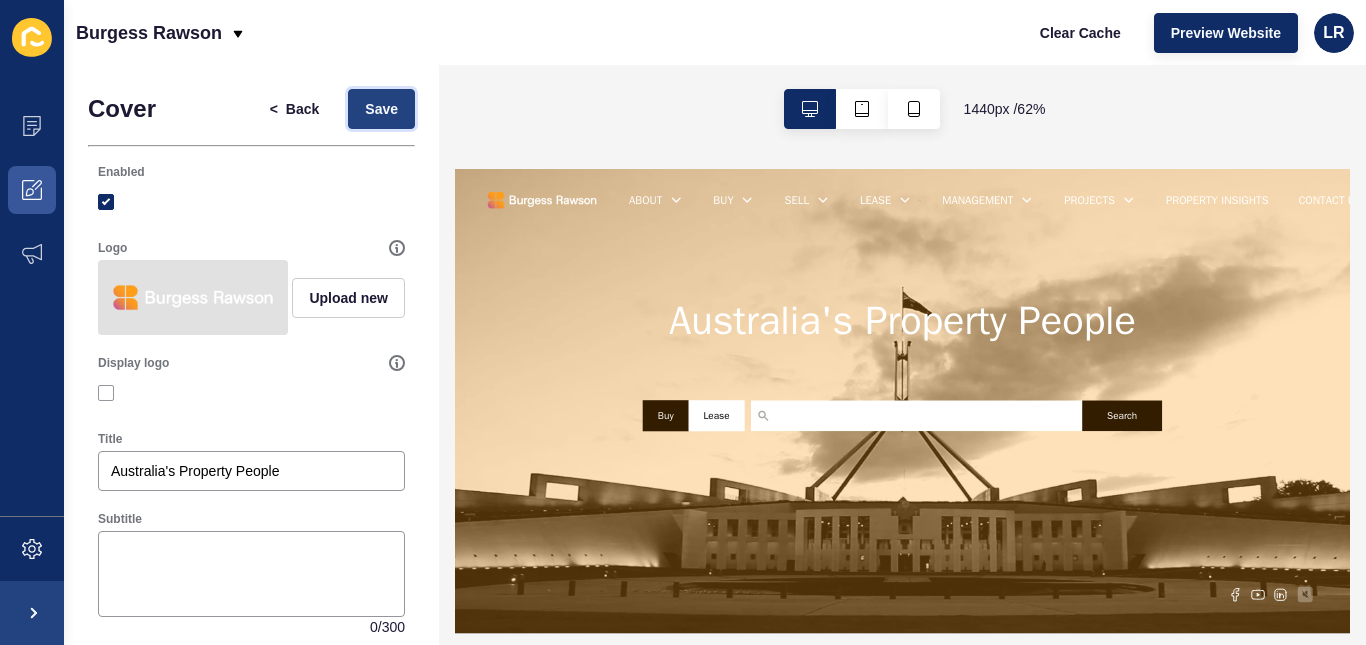 click on "Save" at bounding box center [381, 109] 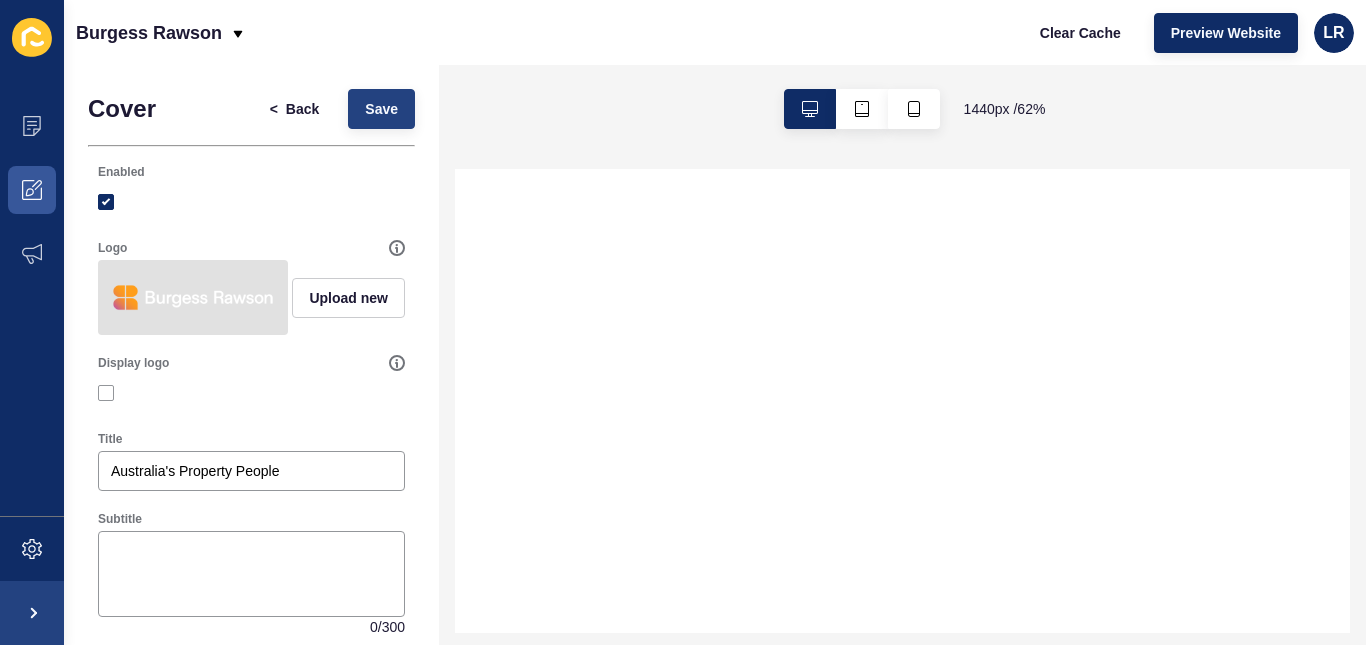 scroll, scrollTop: 0, scrollLeft: 0, axis: both 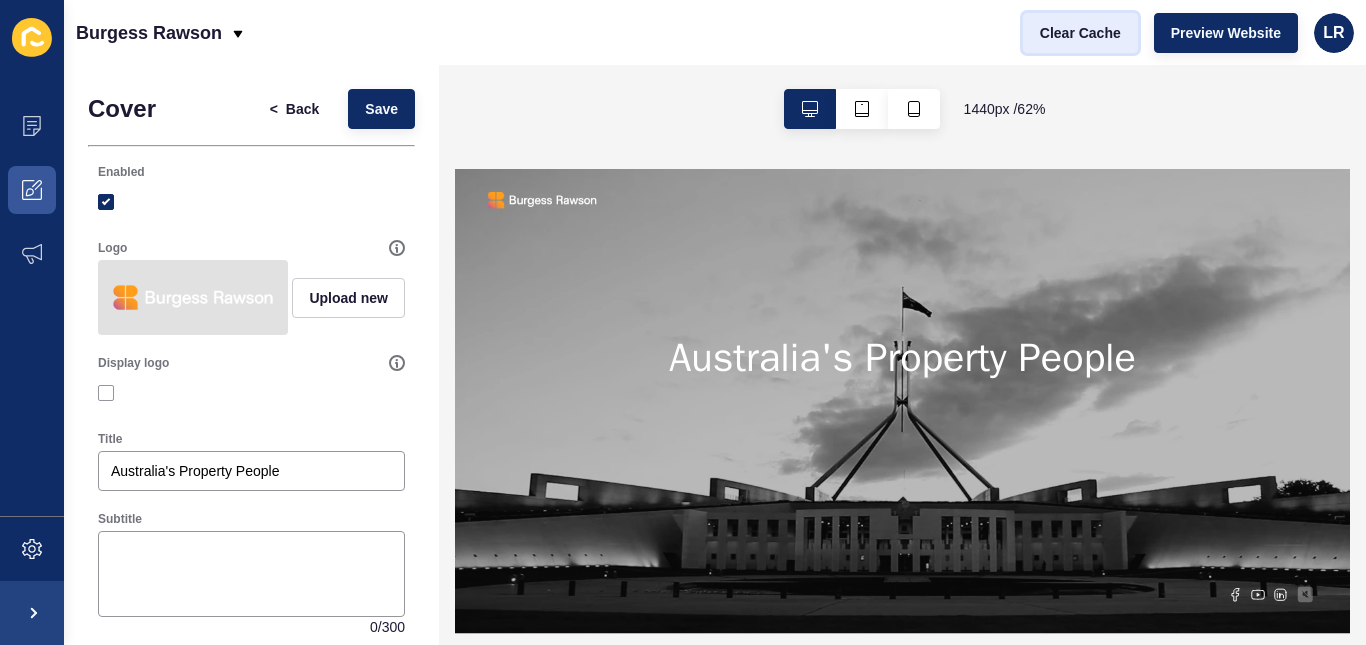 click on "Clear Cache" at bounding box center (1080, 33) 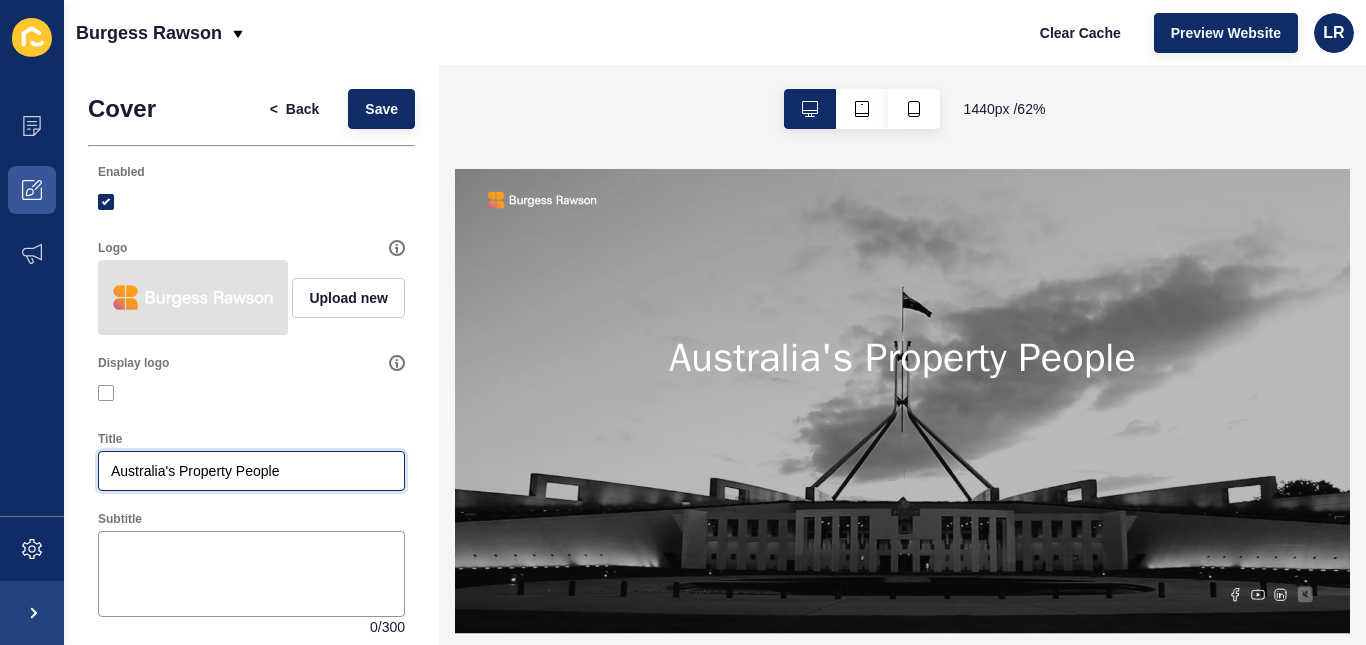 drag, startPoint x: 304, startPoint y: 487, endPoint x: 0, endPoint y: 492, distance: 304.0411 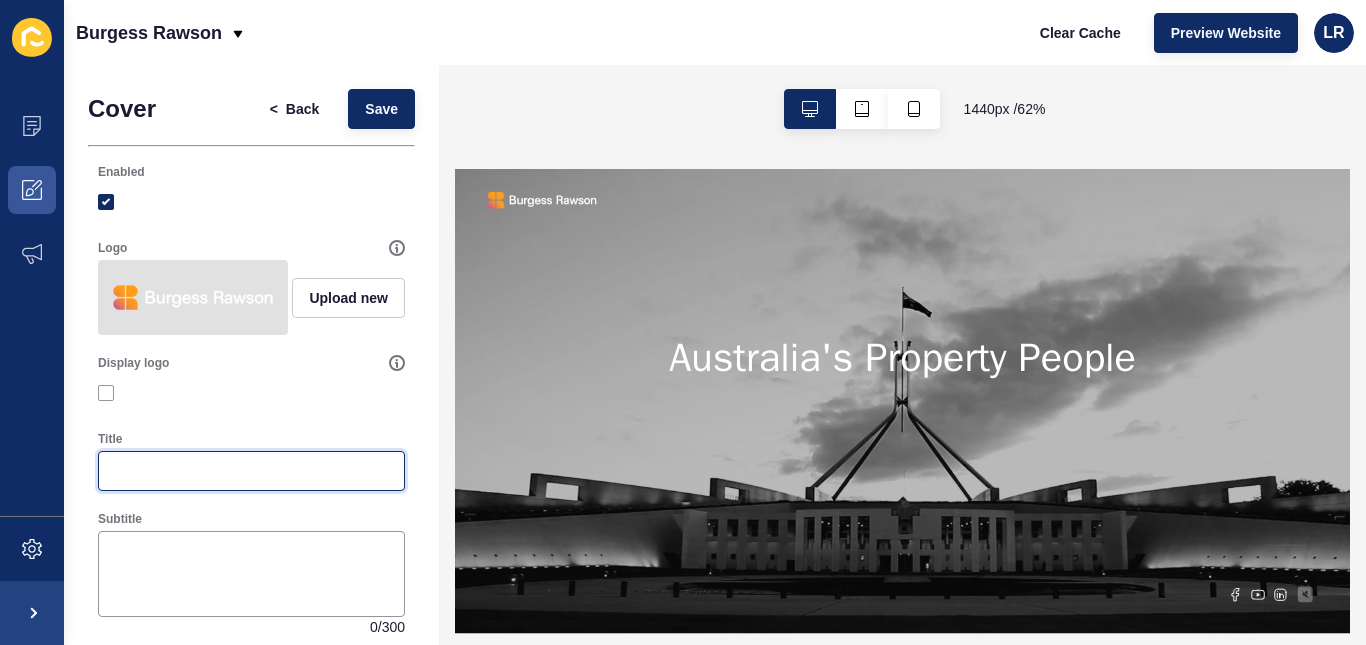 type 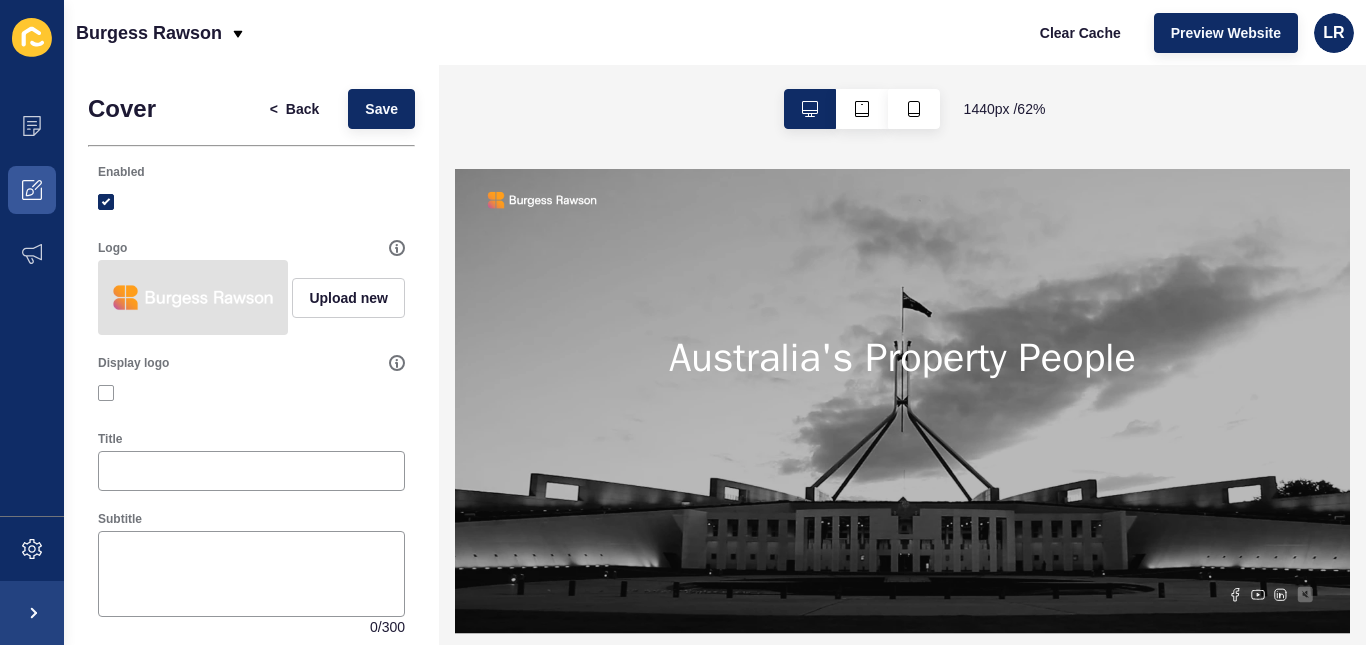 click on "Content Appearance Marketing" at bounding box center [32, 305] 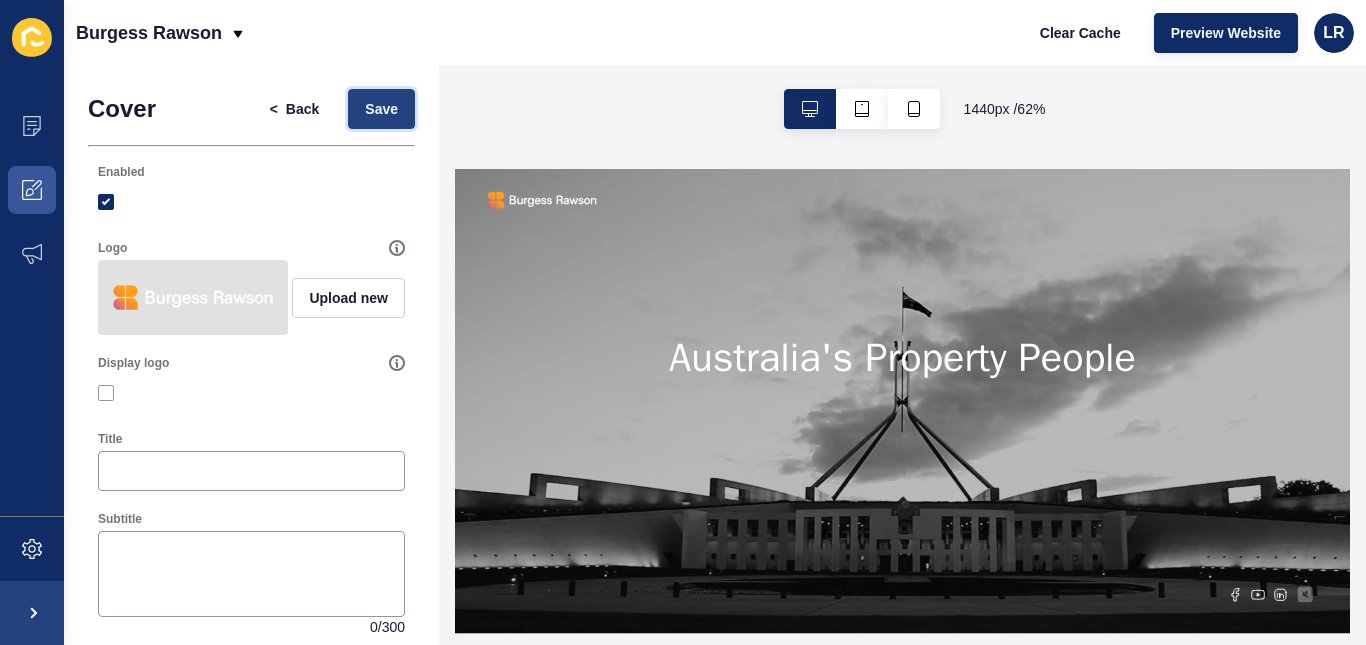 click on "Save" at bounding box center [381, 109] 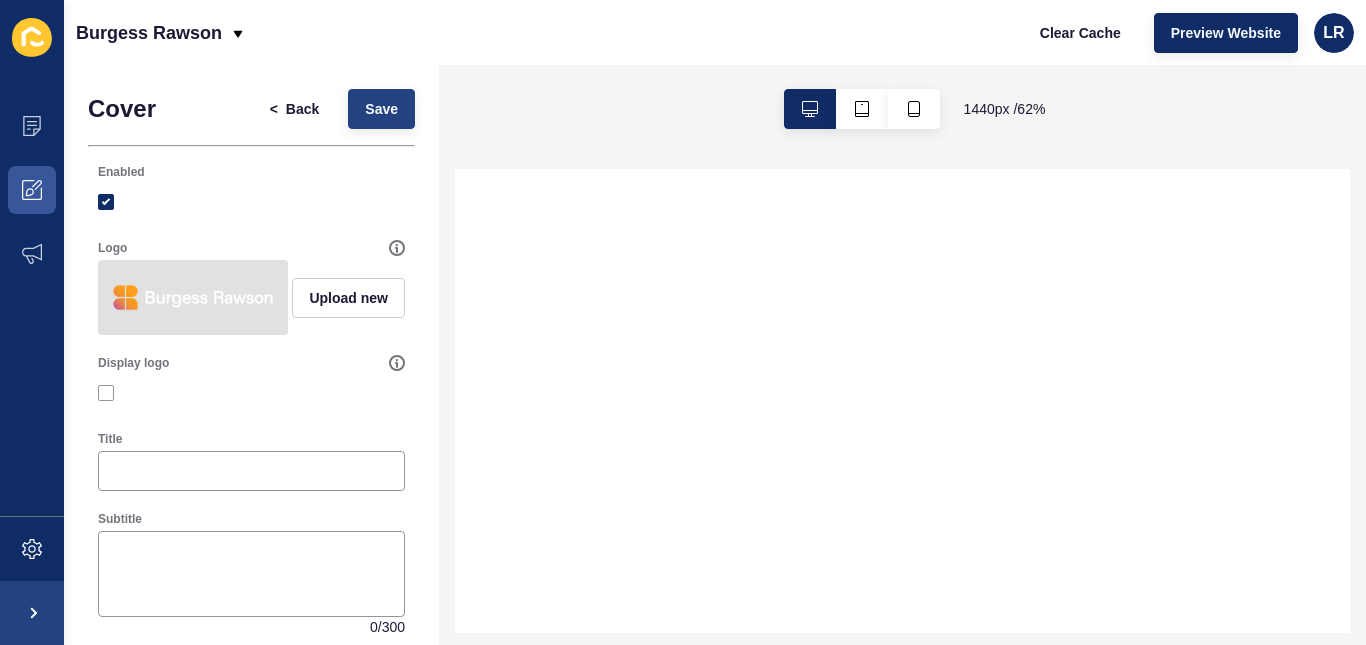 scroll, scrollTop: 0, scrollLeft: 0, axis: both 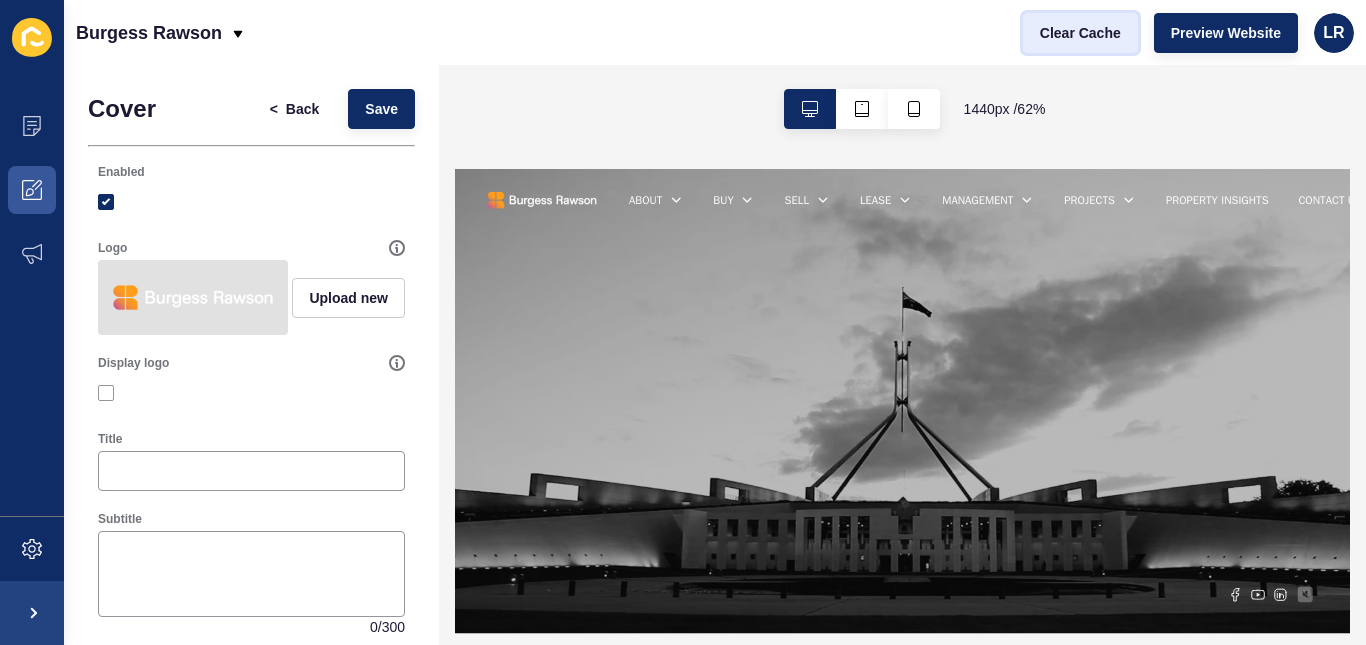 click on "Clear Cache" at bounding box center (1080, 33) 